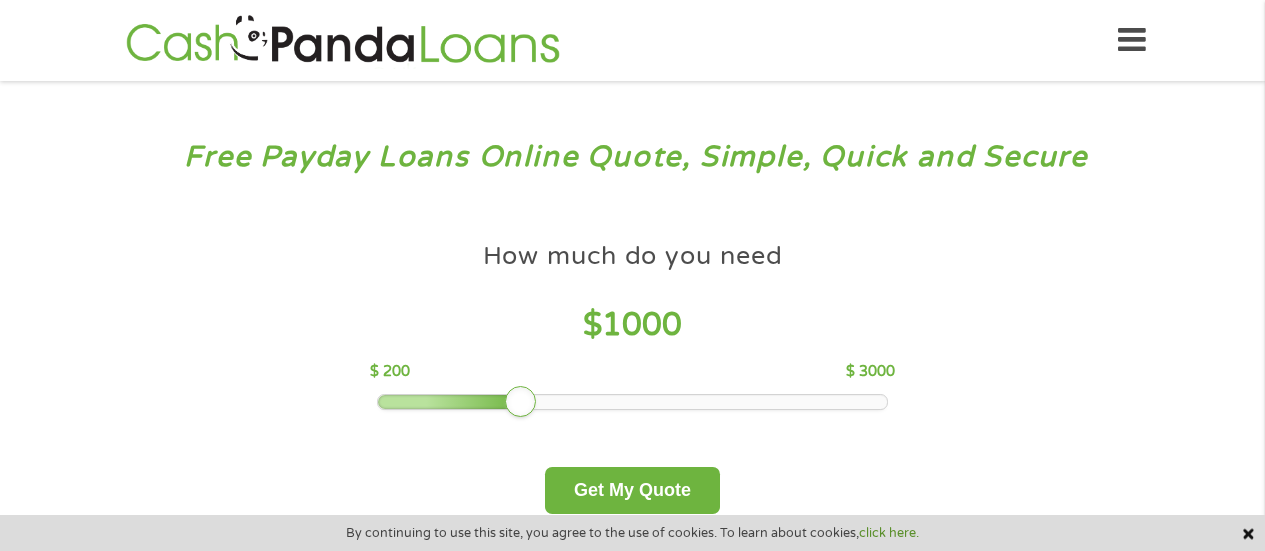 scroll, scrollTop: 0, scrollLeft: 0, axis: both 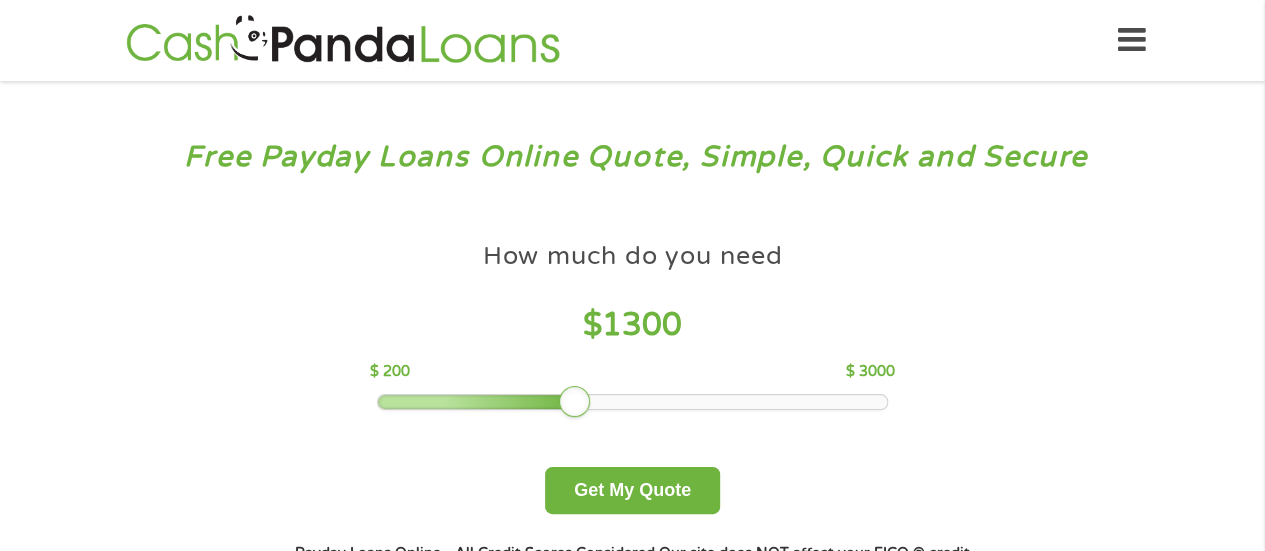 click at bounding box center [632, 402] 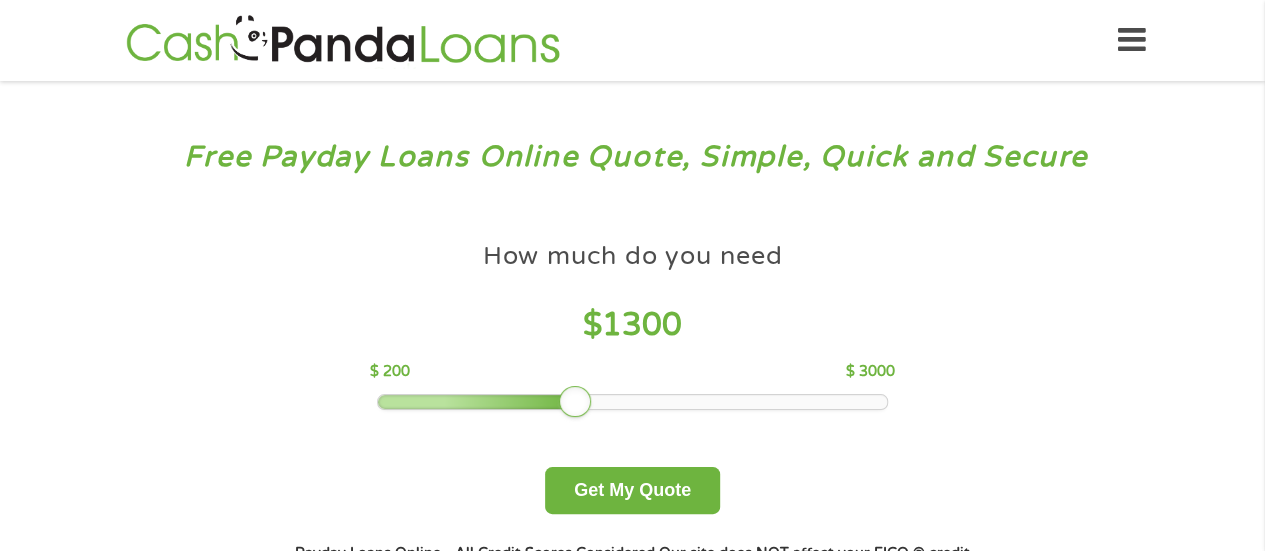 click at bounding box center [632, 402] 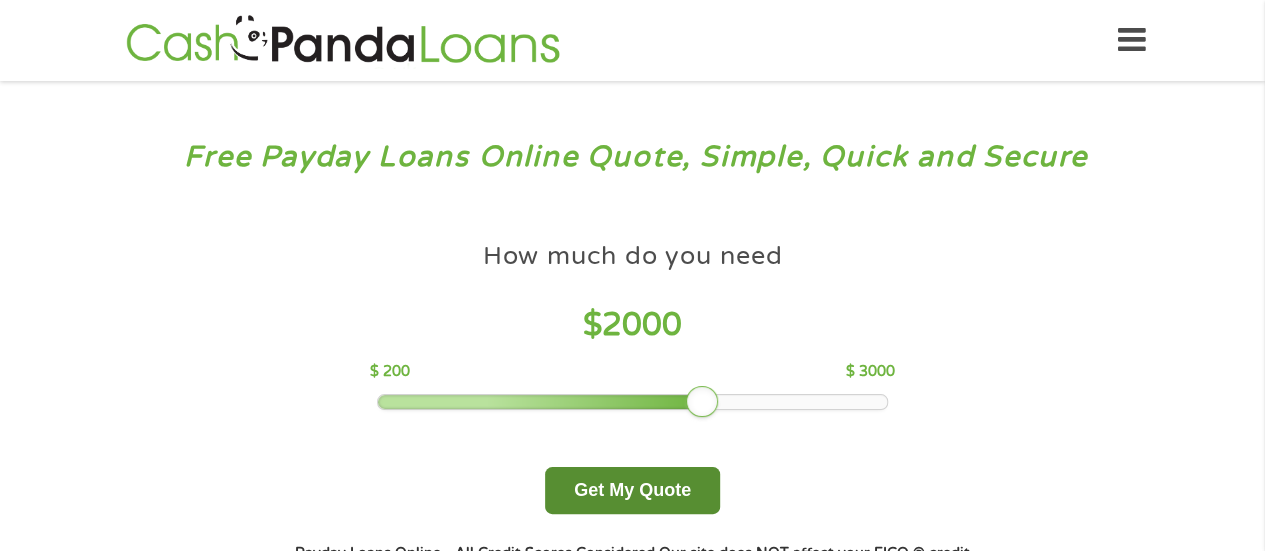 click on "Get My Quote" at bounding box center [632, 490] 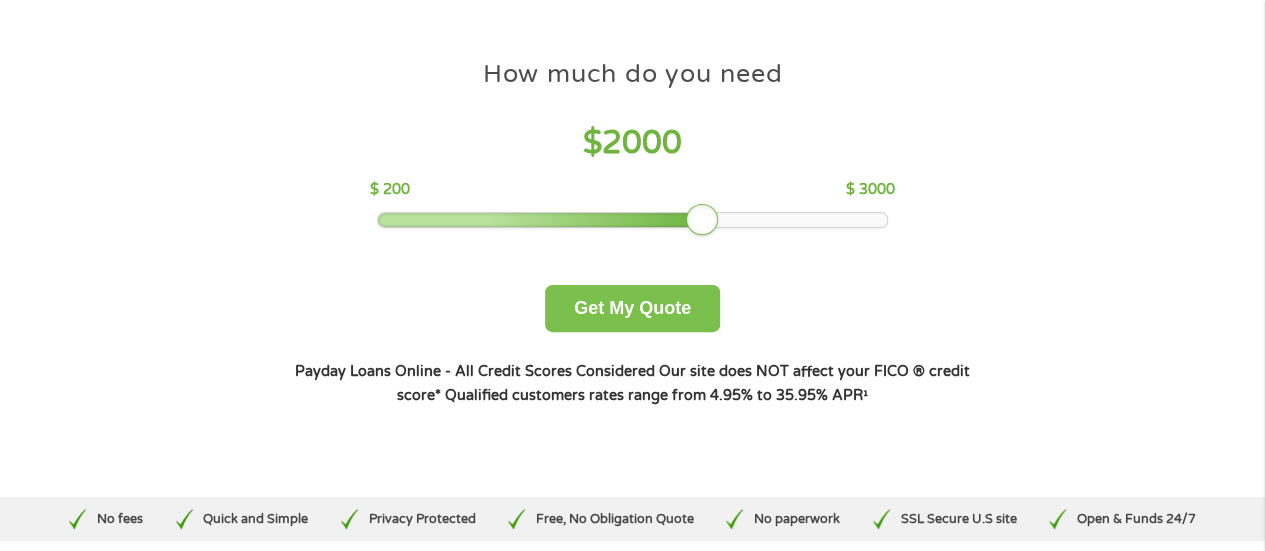 scroll, scrollTop: 200, scrollLeft: 0, axis: vertical 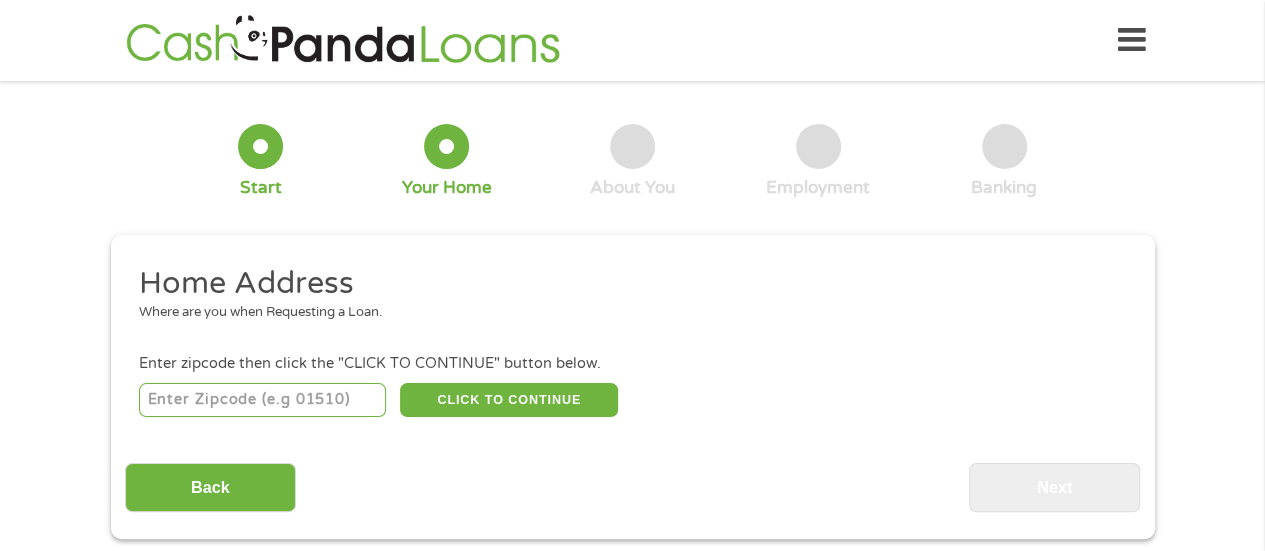 click at bounding box center (262, 400) 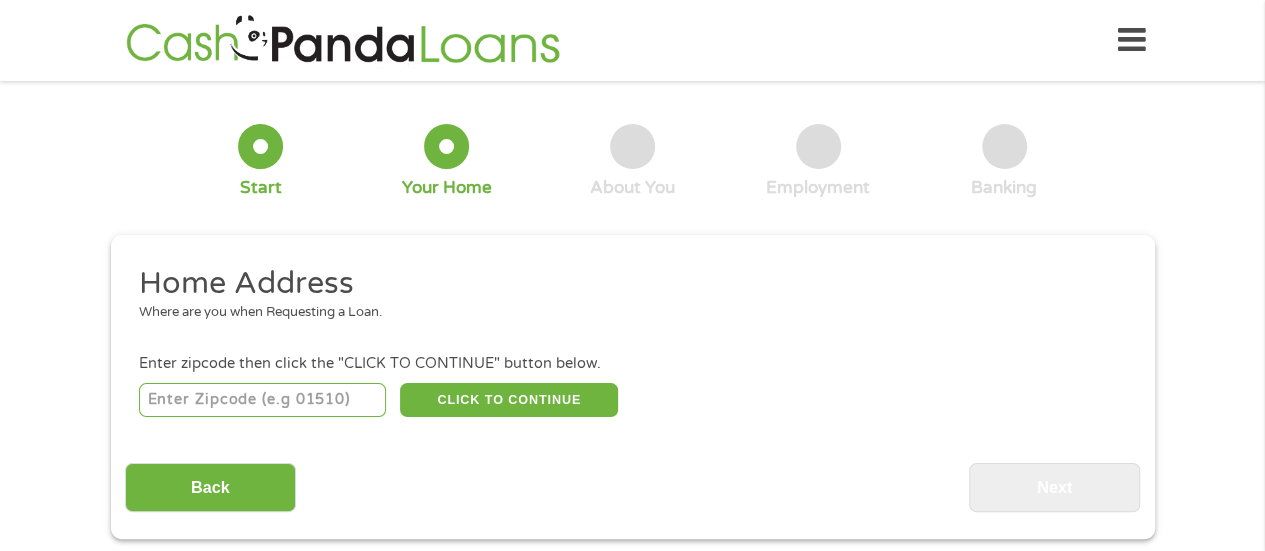 type on "[POSTAL_CODE]" 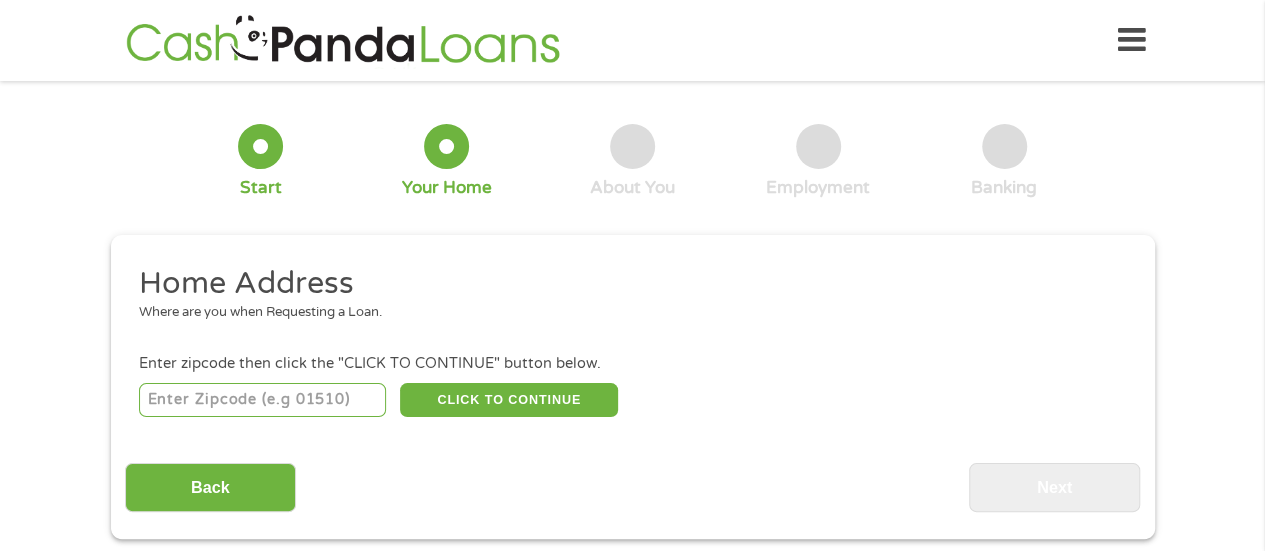 select on "California" 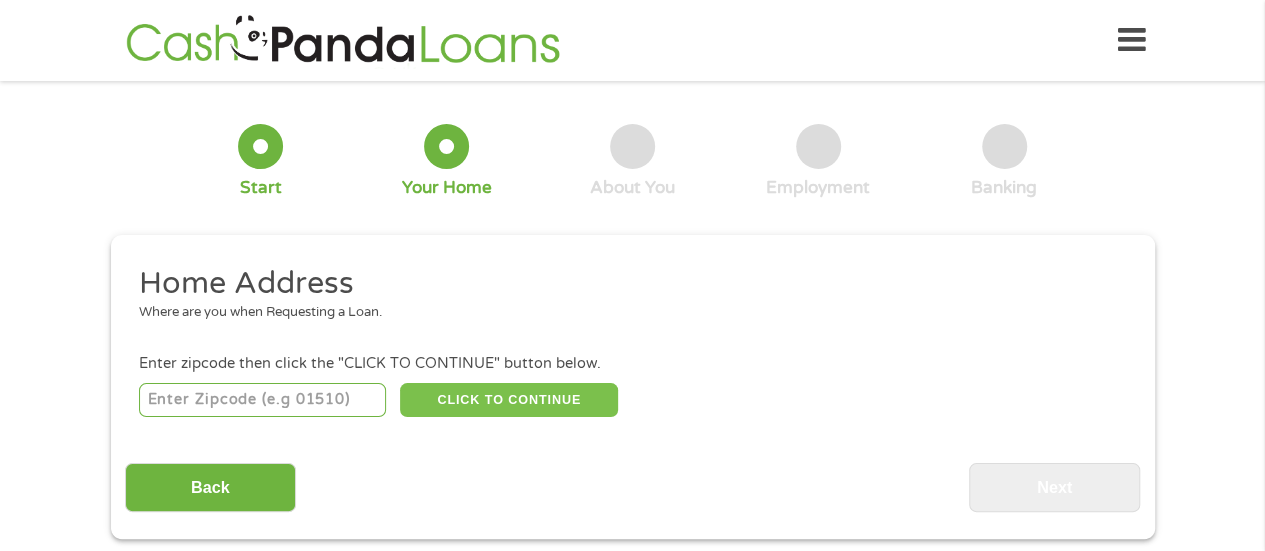 click on "CLICK TO CONTINUE" at bounding box center [509, 400] 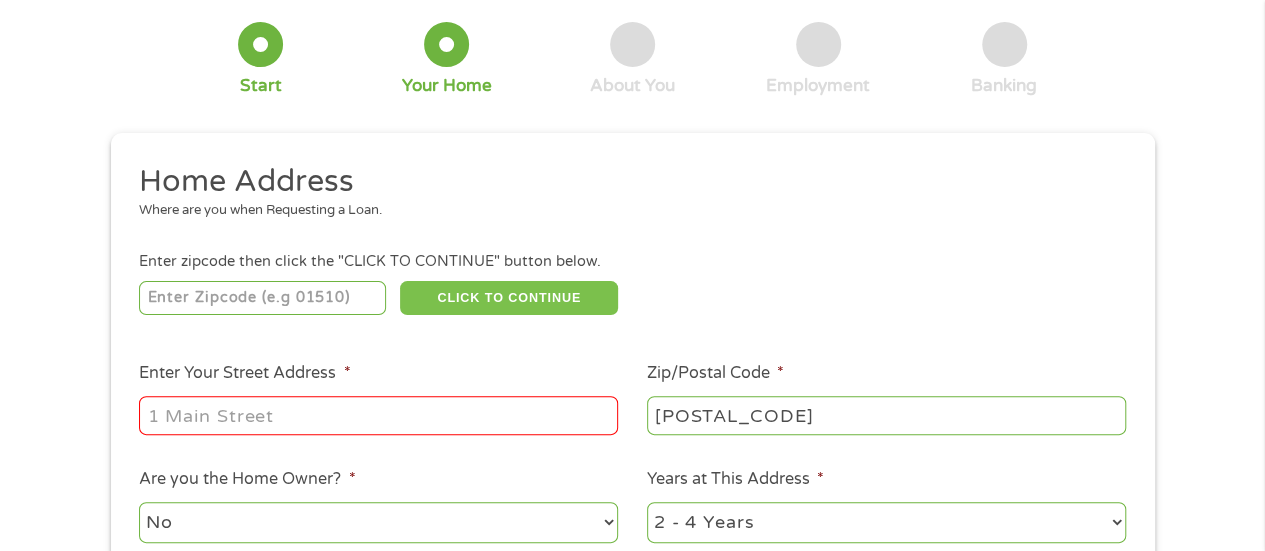 scroll, scrollTop: 200, scrollLeft: 0, axis: vertical 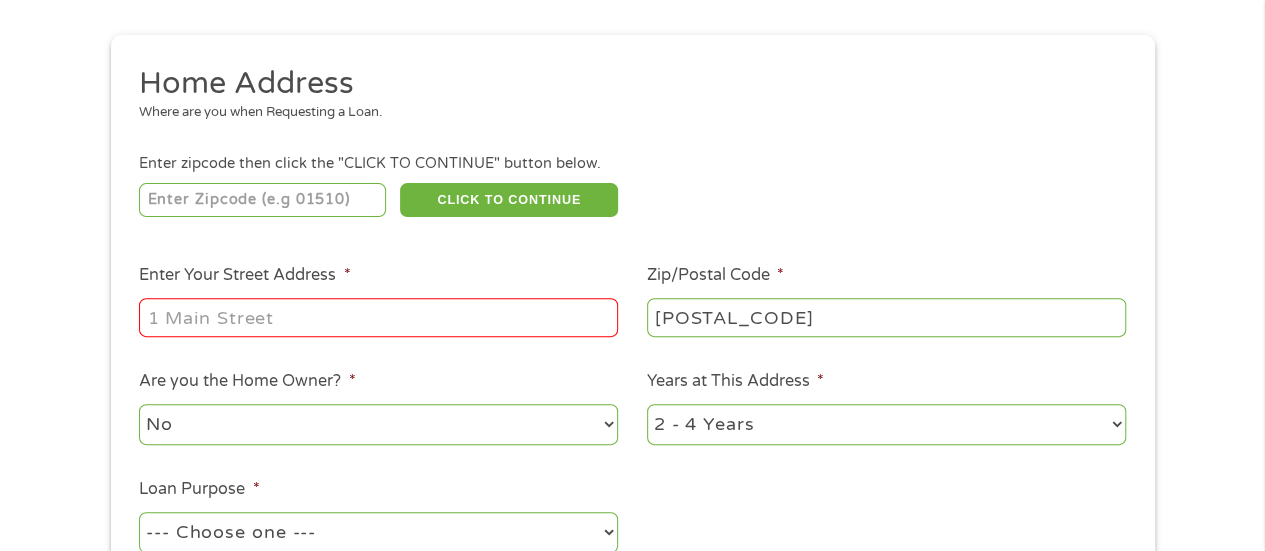 click on "Enter Your Street Address *" at bounding box center [378, 317] 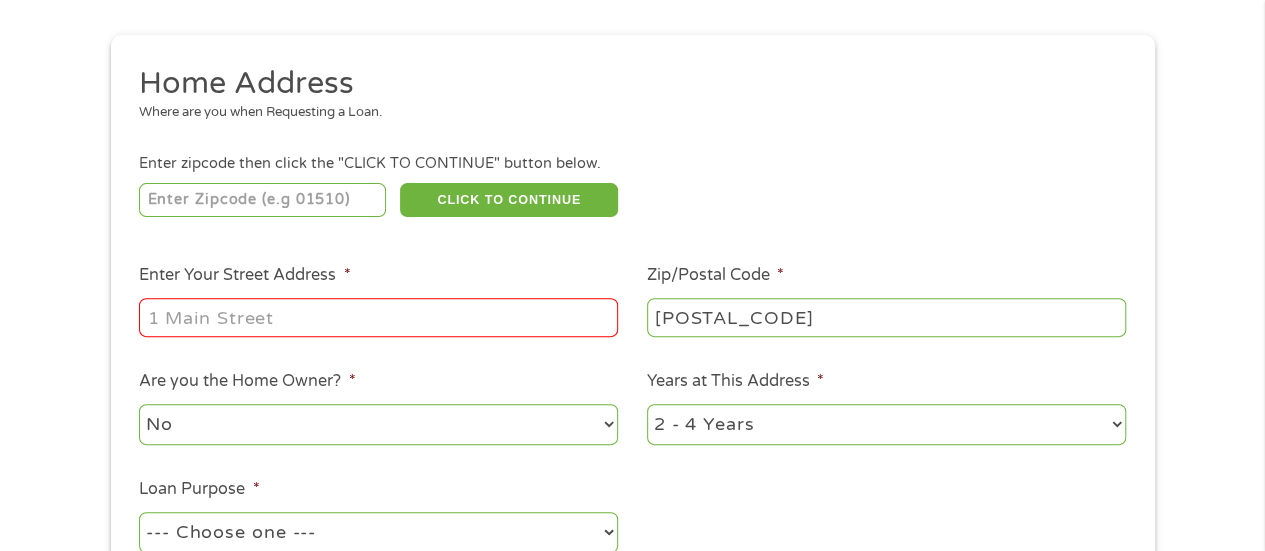 type on "[NUMBER] [STREET]" 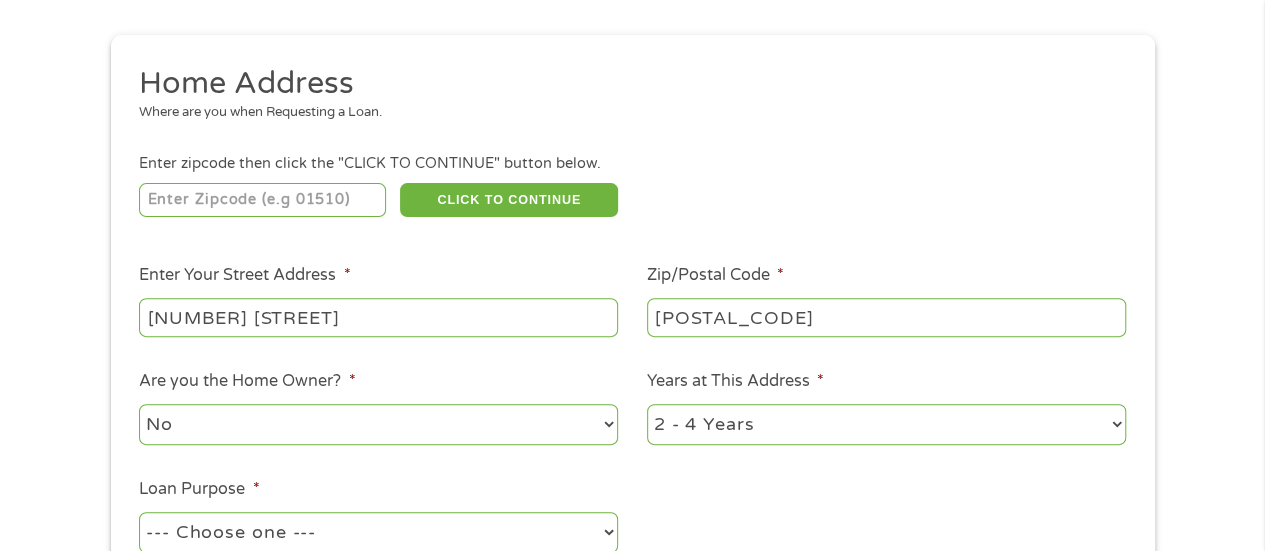 click on "1 Year or less 1 - 2 Years 2 - 4 Years Over 4 Years" at bounding box center [886, 424] 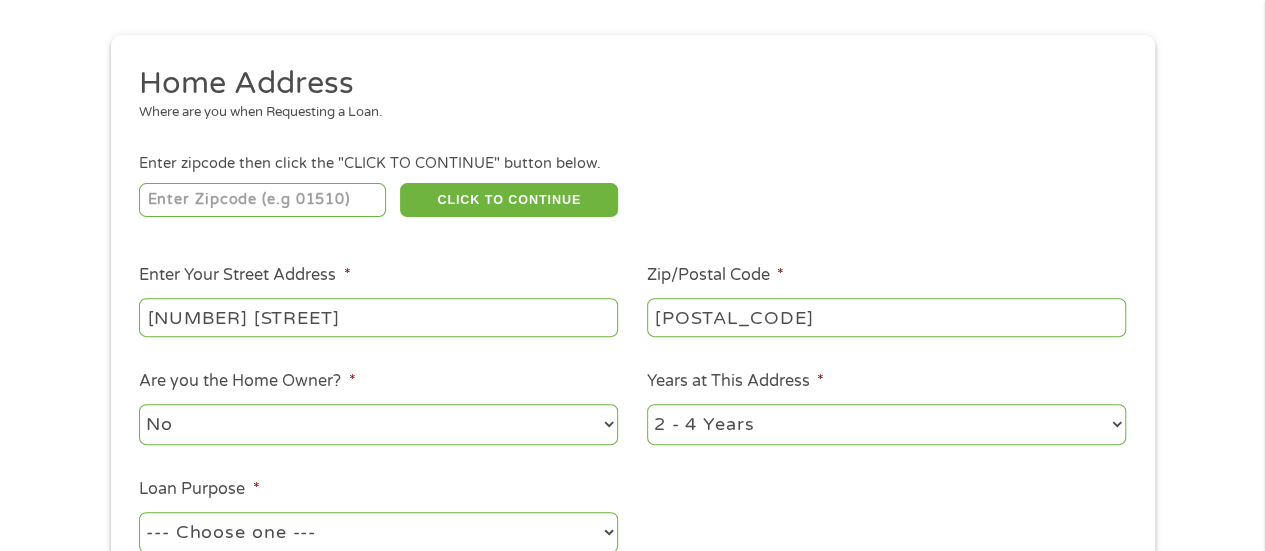select on "24months" 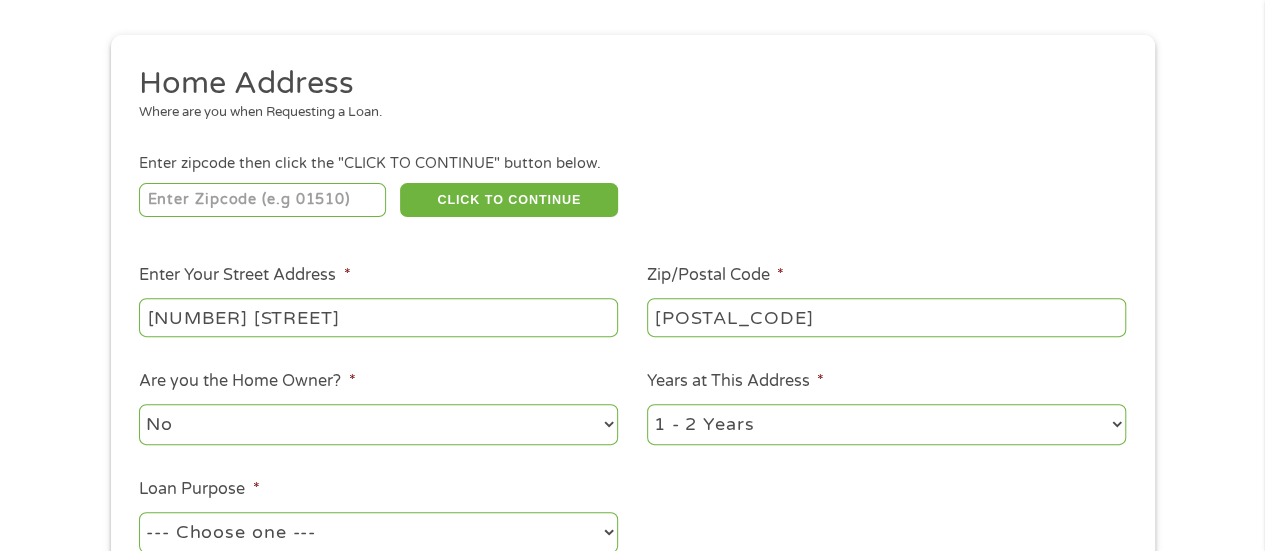 click on "1 Year or less 1 - 2 Years 2 - 4 Years Over 4 Years" at bounding box center [886, 424] 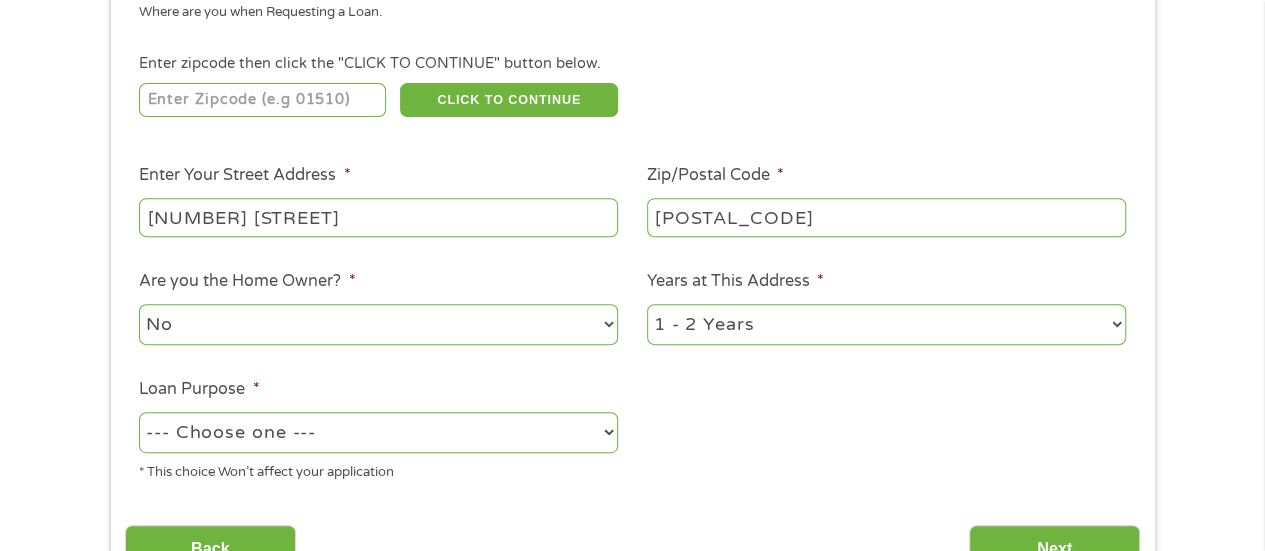 scroll, scrollTop: 400, scrollLeft: 0, axis: vertical 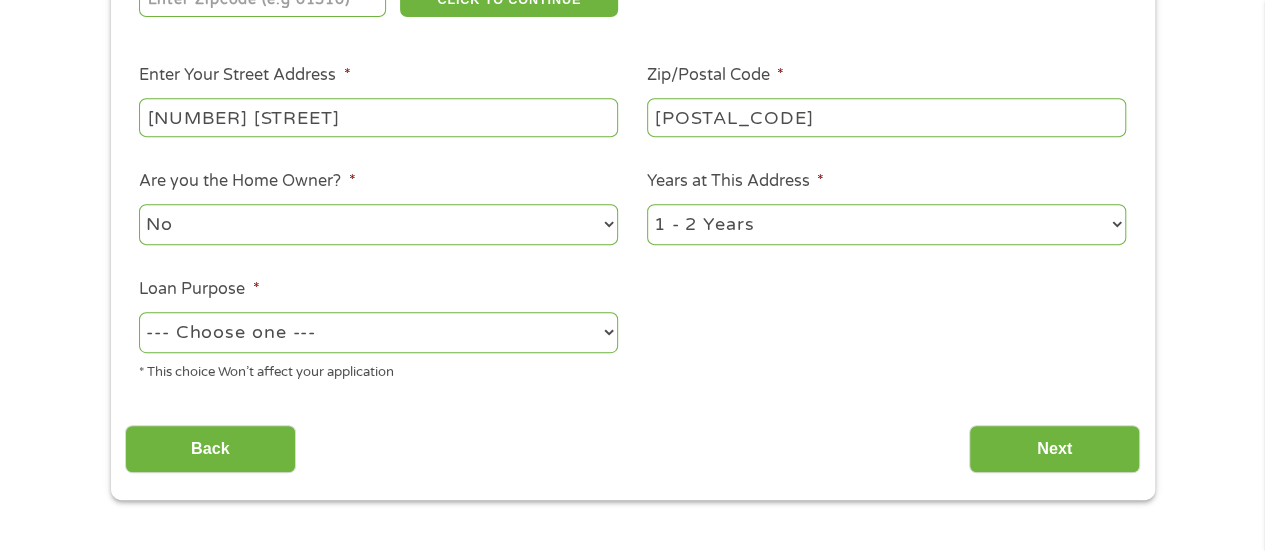 click on "--- Choose one --- Pay Bills Debt Consolidation Home Improvement Major Purchase Car Loan Short Term Cash Medical Expenses Other" at bounding box center (378, 332) 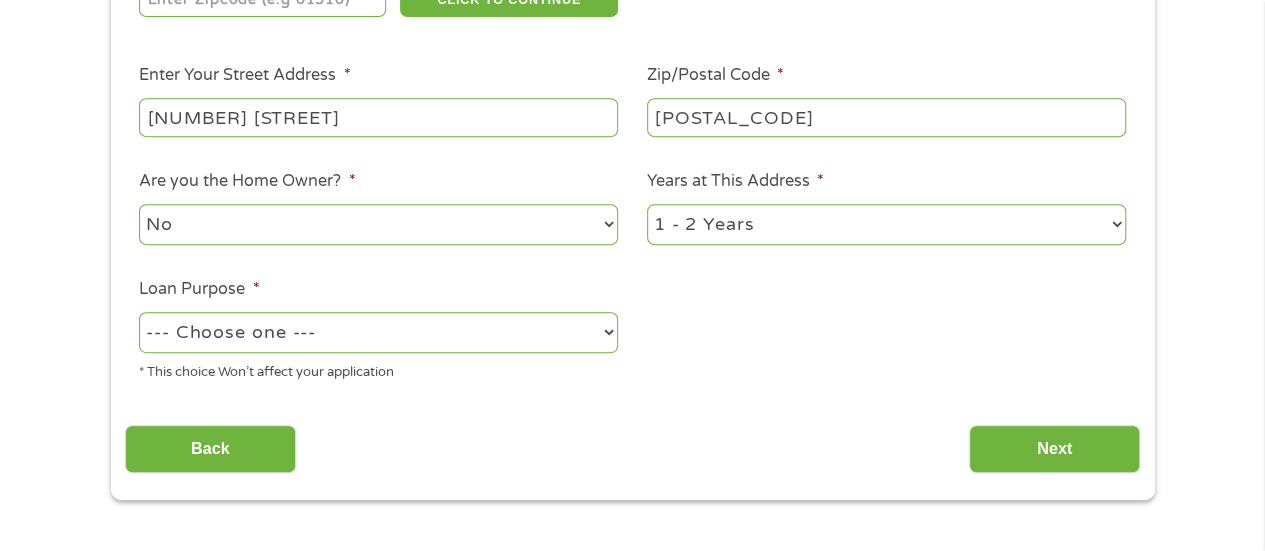 select on "shorttermcash" 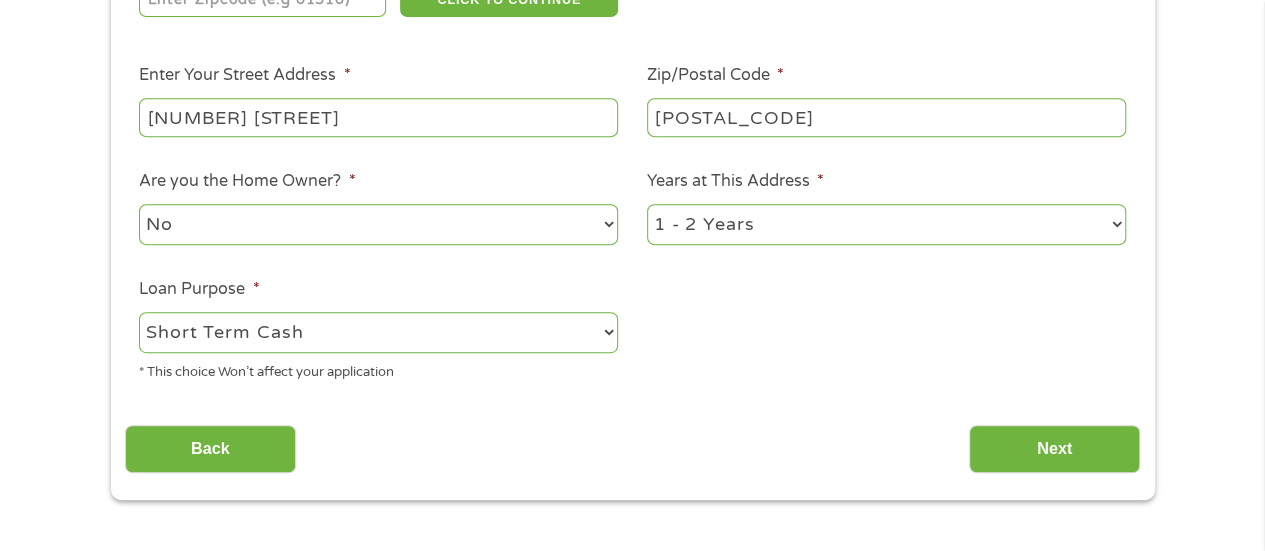 click on "--- Choose one --- Pay Bills Debt Consolidation Home Improvement Major Purchase Car Loan Short Term Cash Medical Expenses Other" at bounding box center (378, 332) 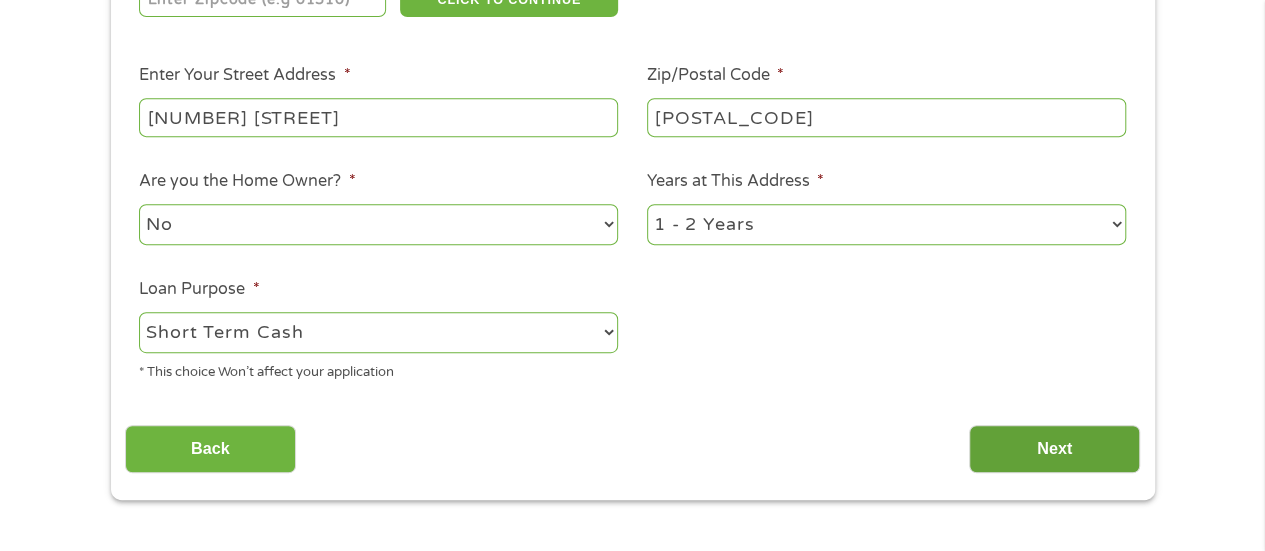 click on "Next" at bounding box center [1054, 449] 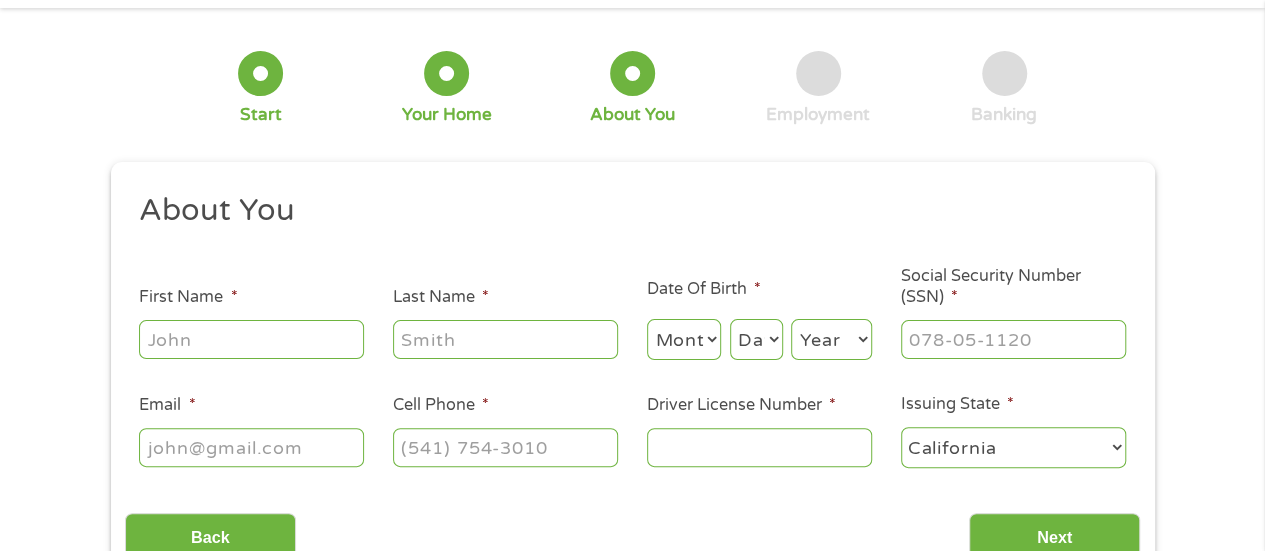 scroll, scrollTop: 8, scrollLeft: 8, axis: both 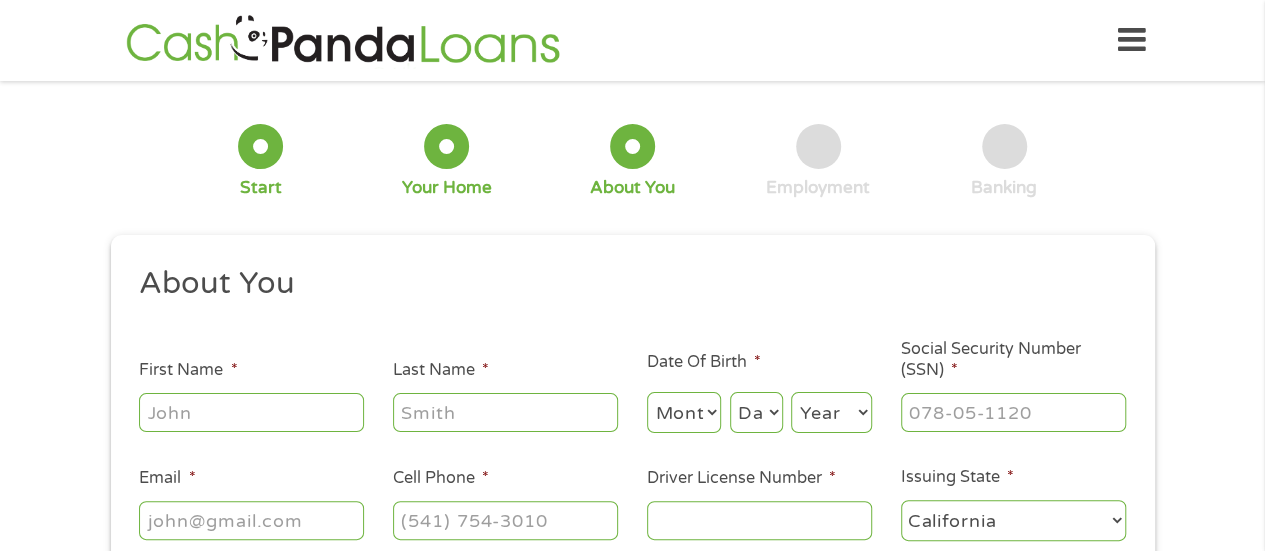 type on "___-__-____" 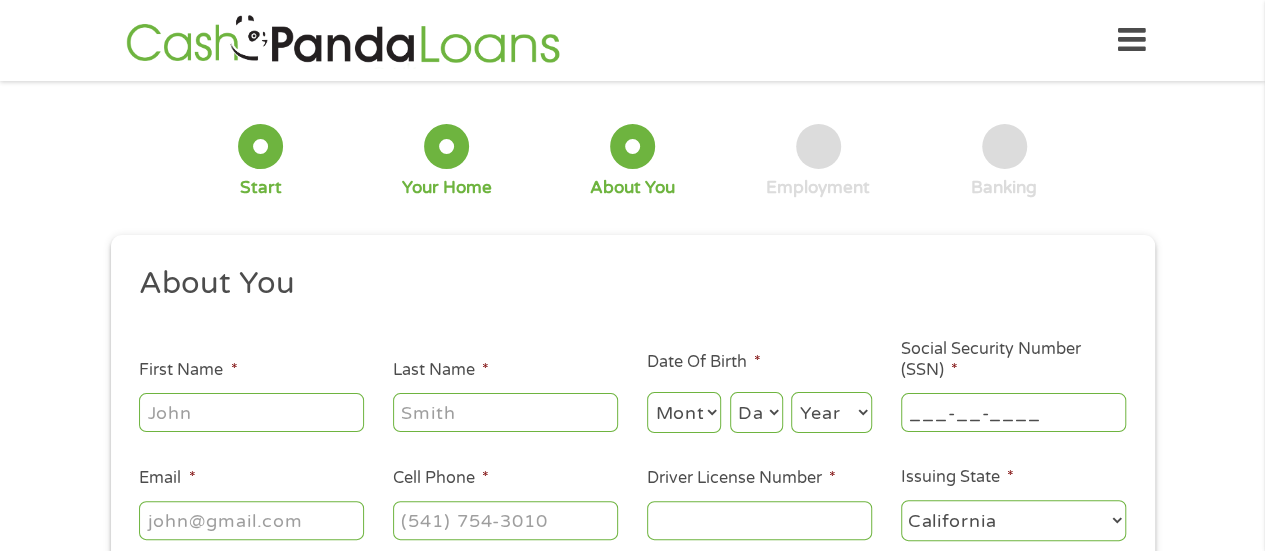 click on "___-__-____" at bounding box center (1013, 412) 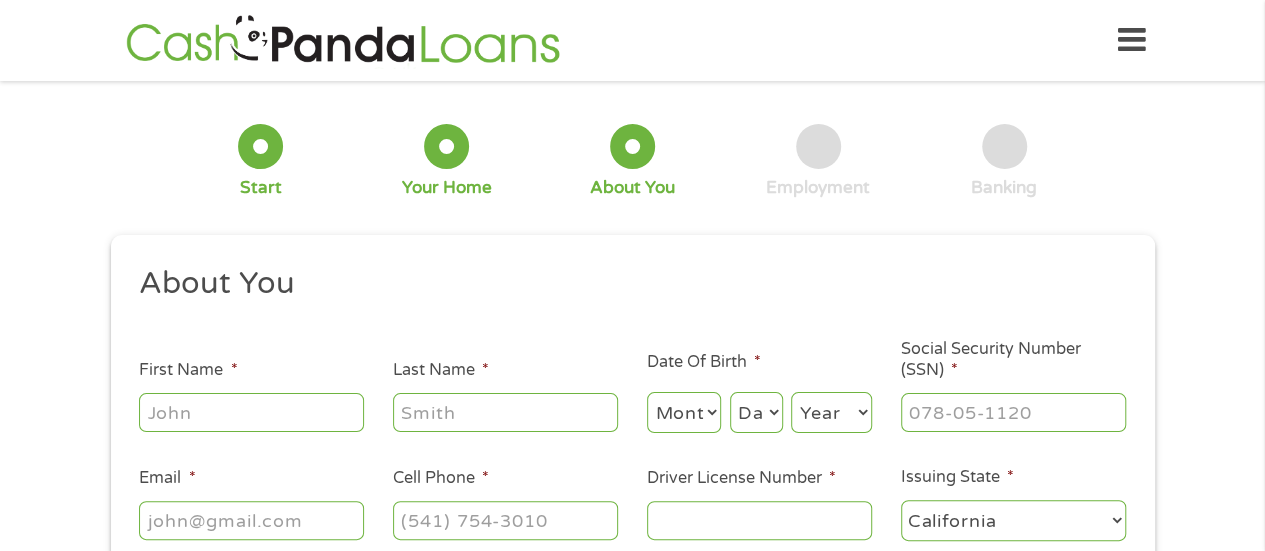click on "First Name *" at bounding box center (251, 412) 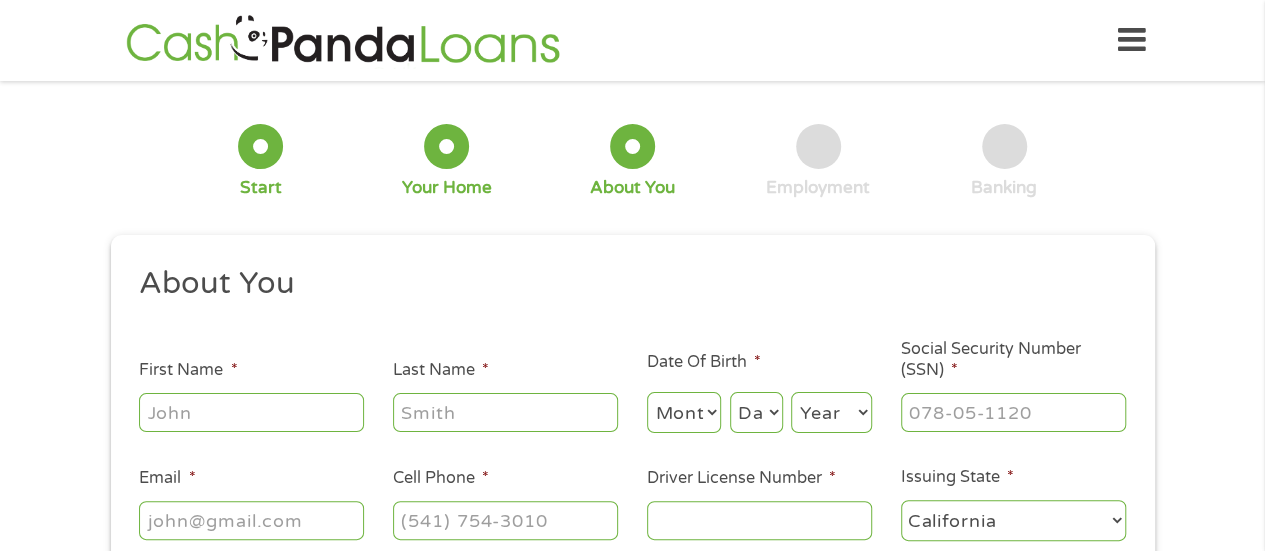 type on "[LAST]" 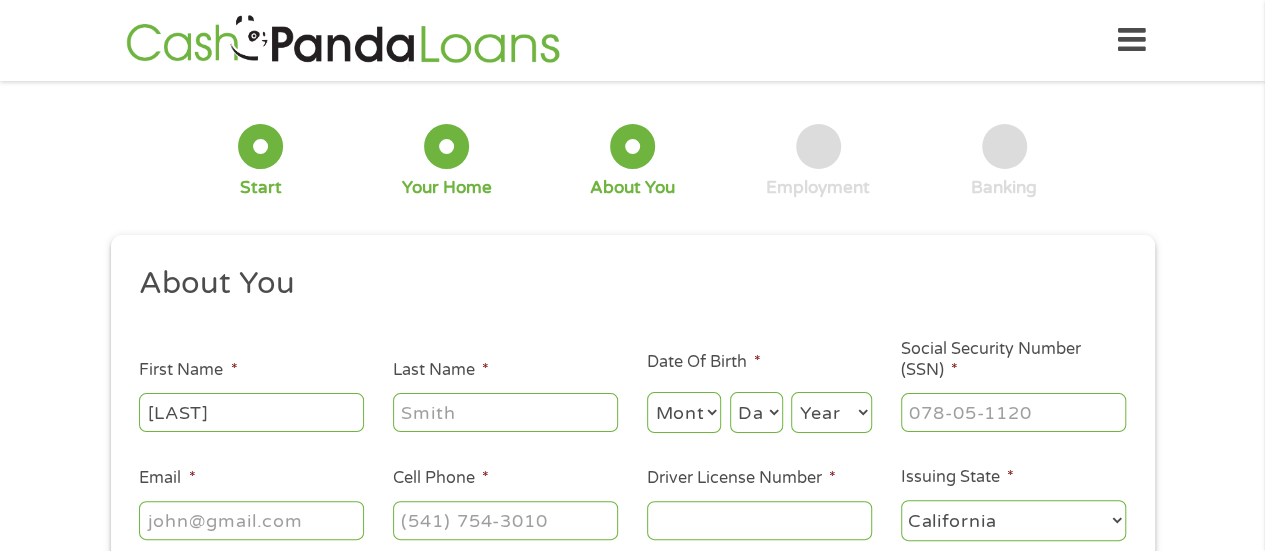 type on "[LAST]" 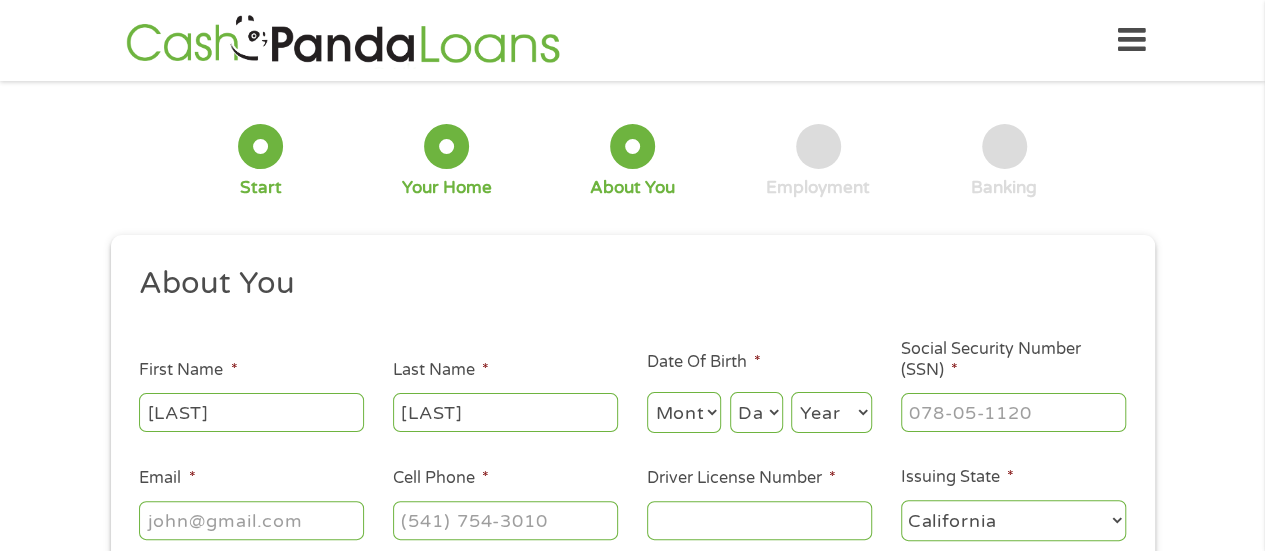 type on "[USERNAME]@example.com" 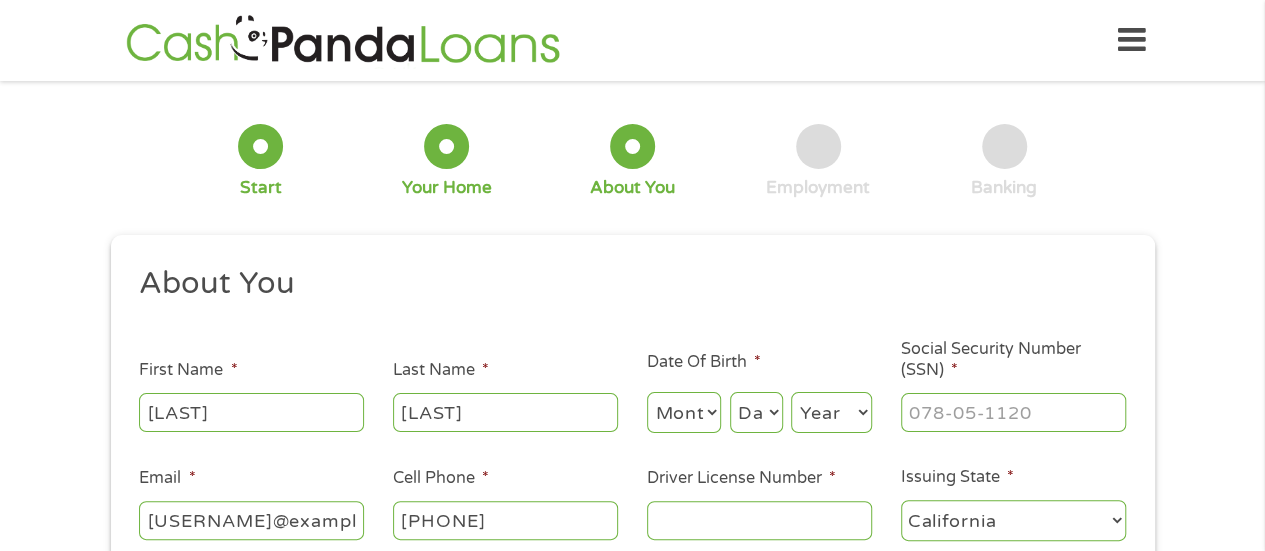 click on "[PHONE]" at bounding box center (505, 520) 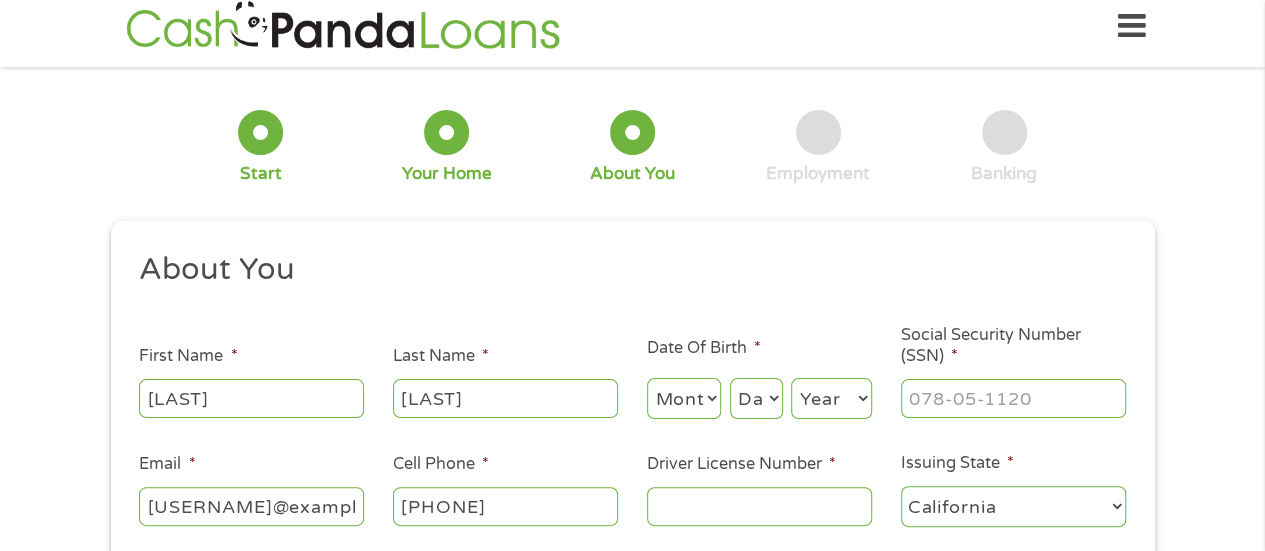 scroll, scrollTop: 200, scrollLeft: 0, axis: vertical 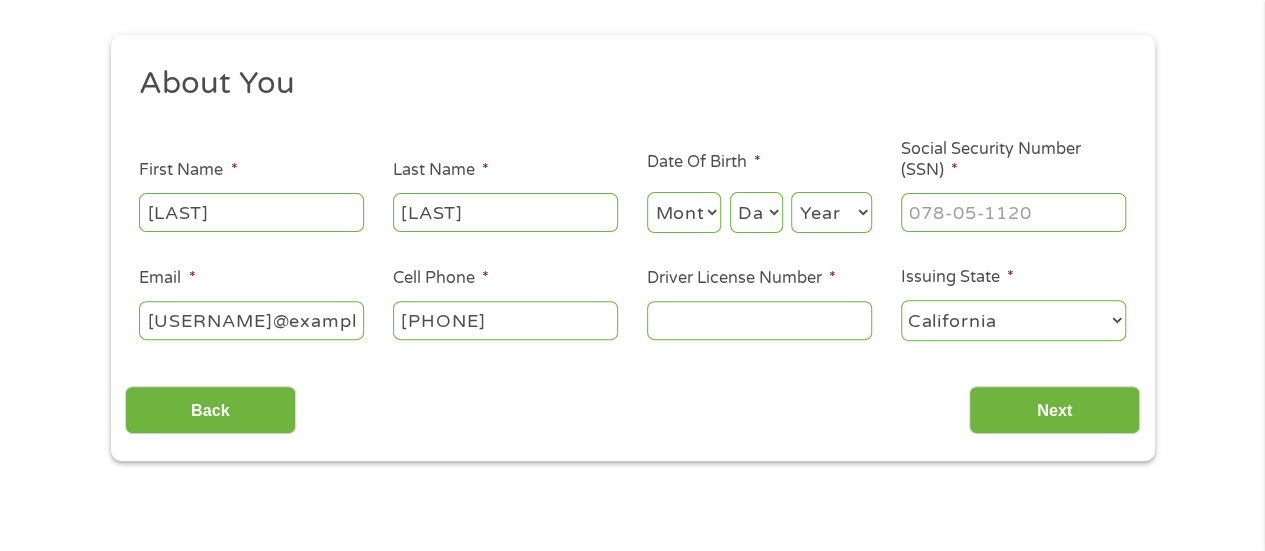 click on "Driver License Number *" at bounding box center (759, 320) 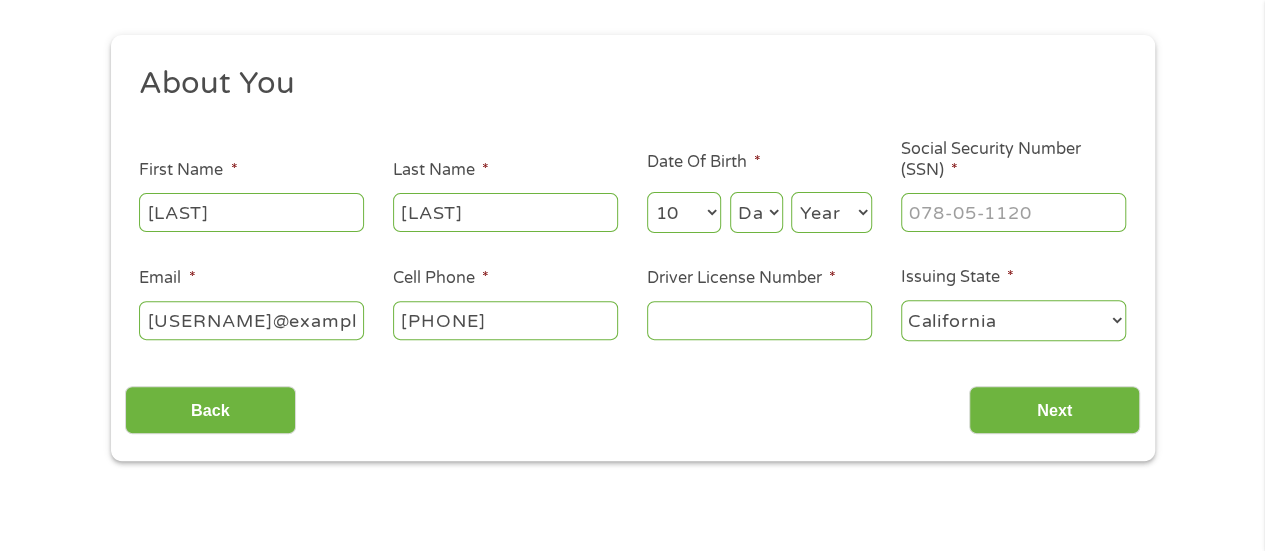 click on "Month 1 2 3 4 5 6 7 8 9 10 11 12" at bounding box center [684, 212] 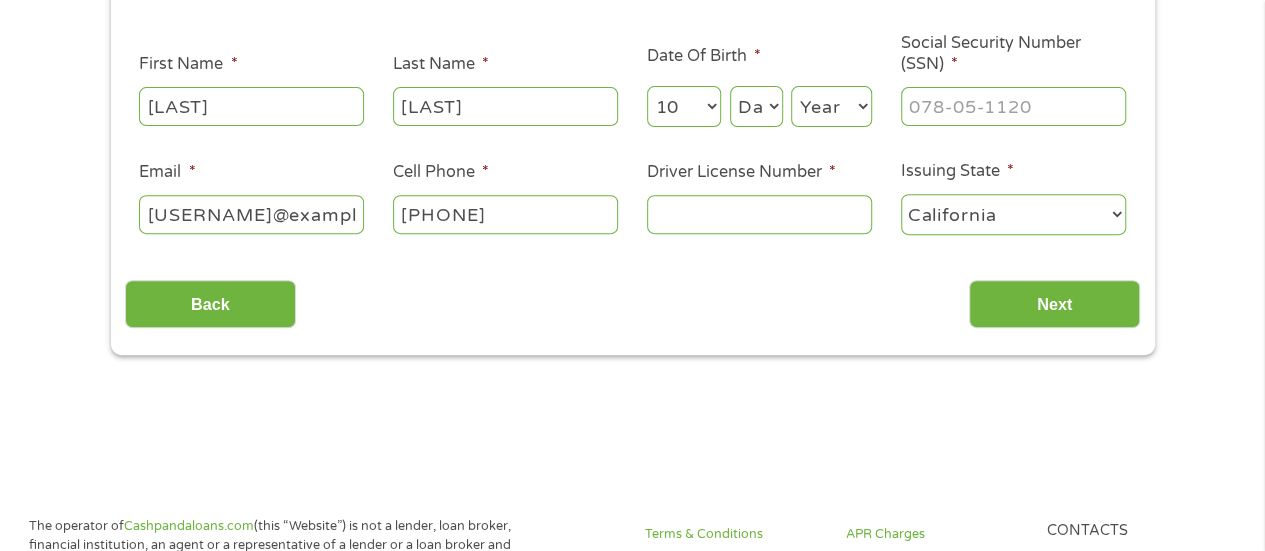 scroll, scrollTop: 400, scrollLeft: 0, axis: vertical 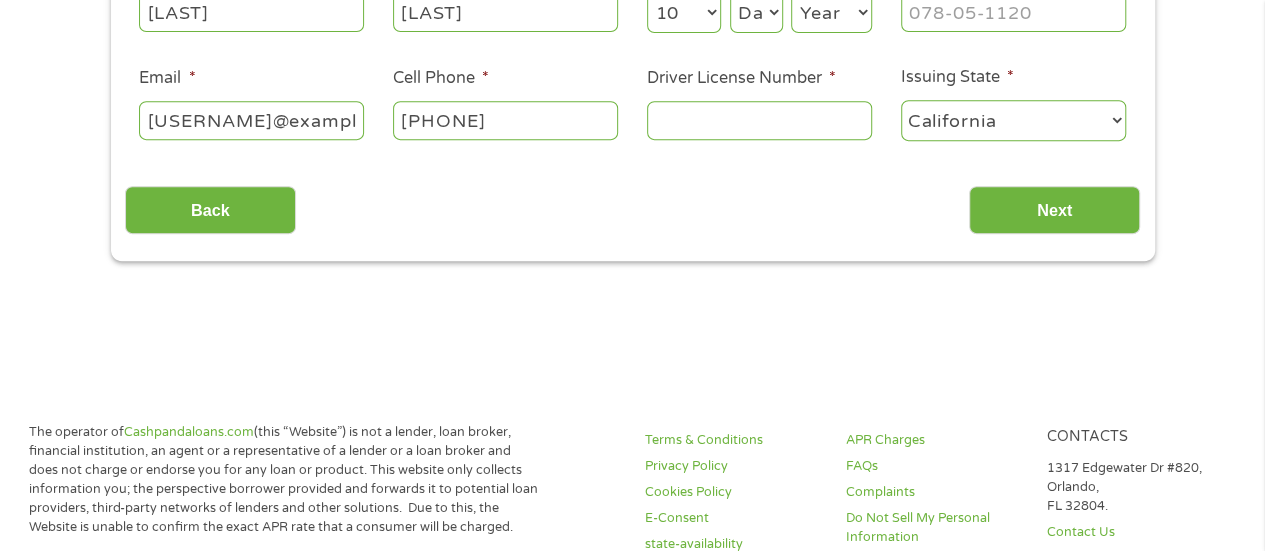 click on "Day 1 2 3 4 5 6 7 8 9 10 11 12 13 14 15 16 17 18 19 20 21 22 23 24 25 26 27 28 29 30 31" at bounding box center [756, 12] 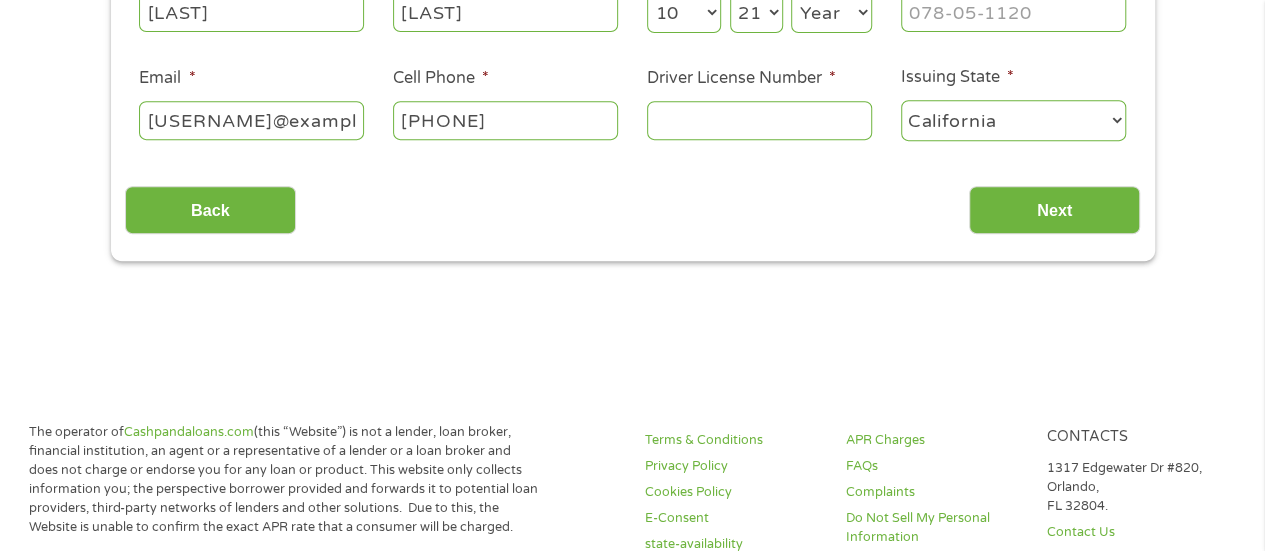 click on "Day 1 2 3 4 5 6 7 8 9 10 11 12 13 14 15 16 17 18 19 20 21 22 23 24 25 26 27 28 29 30 31" at bounding box center [756, 12] 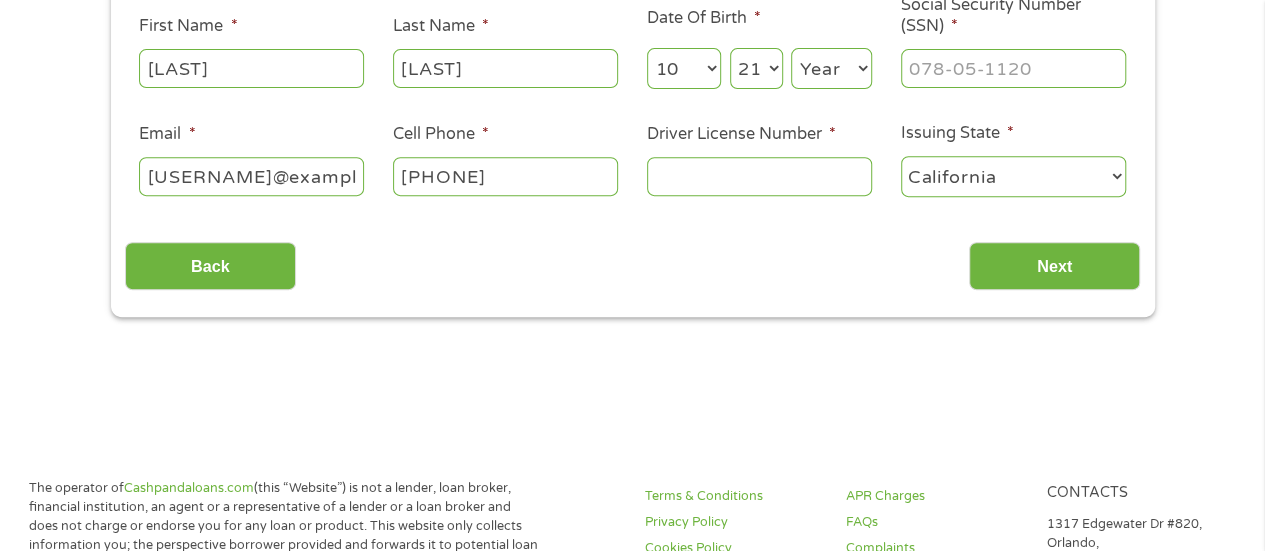 scroll, scrollTop: 300, scrollLeft: 0, axis: vertical 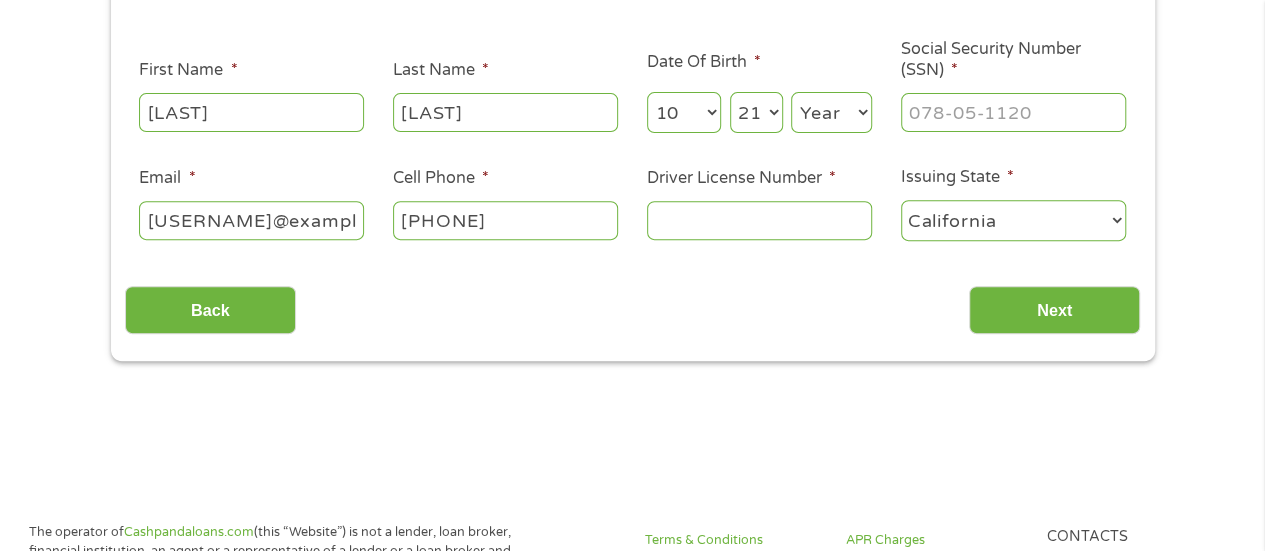 click on "Year 2007 2006 2005 2004 2003 2002 2001 2000 1999 1998 1997 1996 1995 1994 1993 1992 1991 1990 1989 1988 1987 1986 1985 1984 1983 1982 1981 1980 1979 1978 1977 1976 1975 1974 1973 1972 1971 1970 1969 1968 1967 1966 1965 1964 1963 1962 1961 1960 1959 1958 1957 1956 1955 1954 1953 1952 1951 1950 1949 1948 1947 1946 1945 1944 1943 1942 1941 1940 1939 1938 1937 1936 1935 1934 1933 1932 1931 1930 1929 1928 1927 1926 1925 1924 1923 1922 1921 1920" at bounding box center (831, 112) 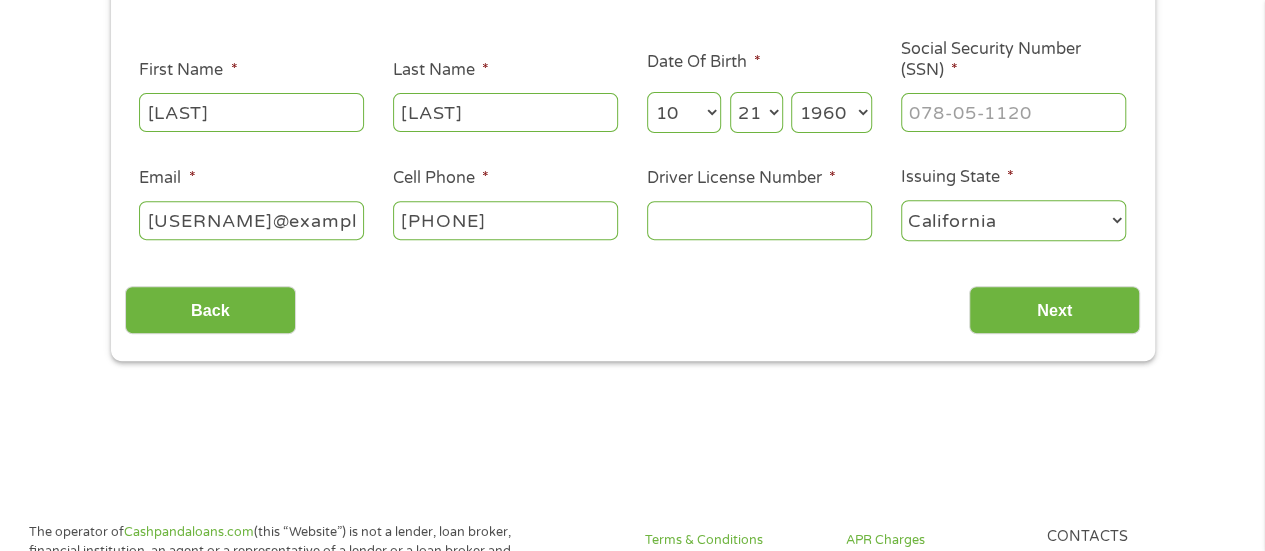 click on "Year 2007 2006 2005 2004 2003 2002 2001 2000 1999 1998 1997 1996 1995 1994 1993 1992 1991 1990 1989 1988 1987 1986 1985 1984 1983 1982 1981 1980 1979 1978 1977 1976 1975 1974 1973 1972 1971 1970 1969 1968 1967 1966 1965 1964 1963 1962 1961 1960 1959 1958 1957 1956 1955 1954 1953 1952 1951 1950 1949 1948 1947 1946 1945 1944 1943 1942 1941 1940 1939 1938 1937 1936 1935 1934 1933 1932 1931 1930 1929 1928 1927 1926 1925 1924 1923 1922 1921 1920" at bounding box center (831, 112) 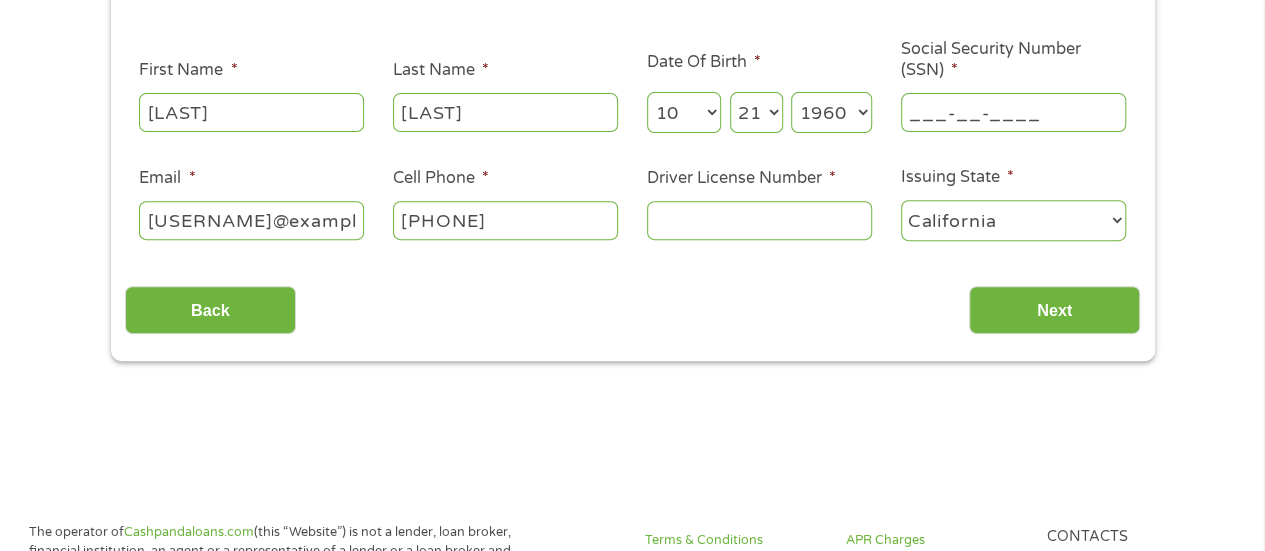 click on "___-__-____" at bounding box center (1013, 112) 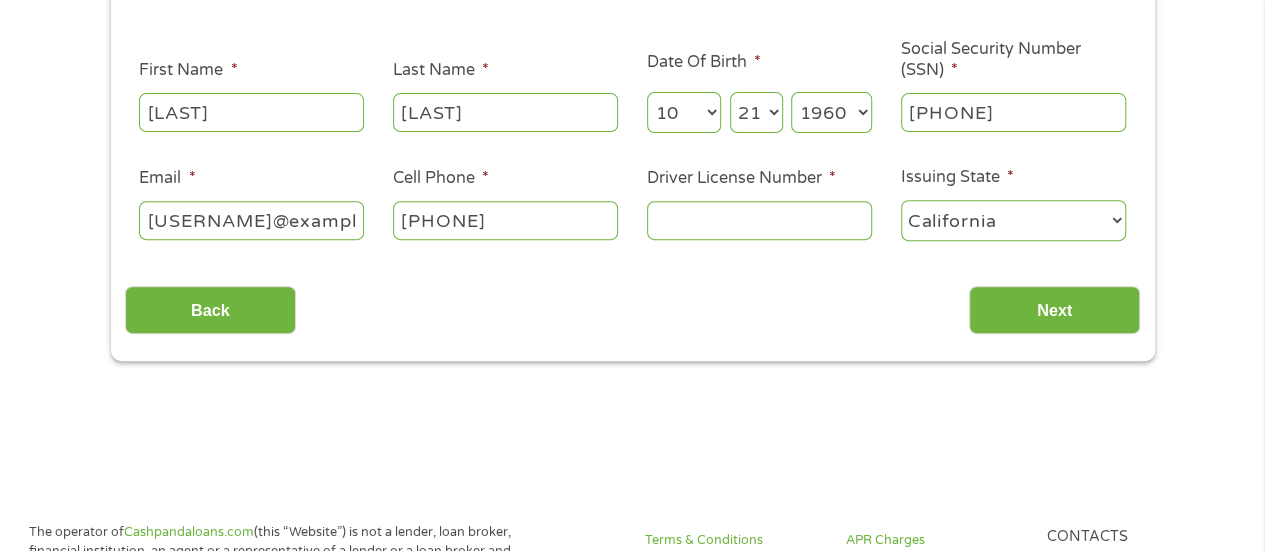 type on "[PHONE]" 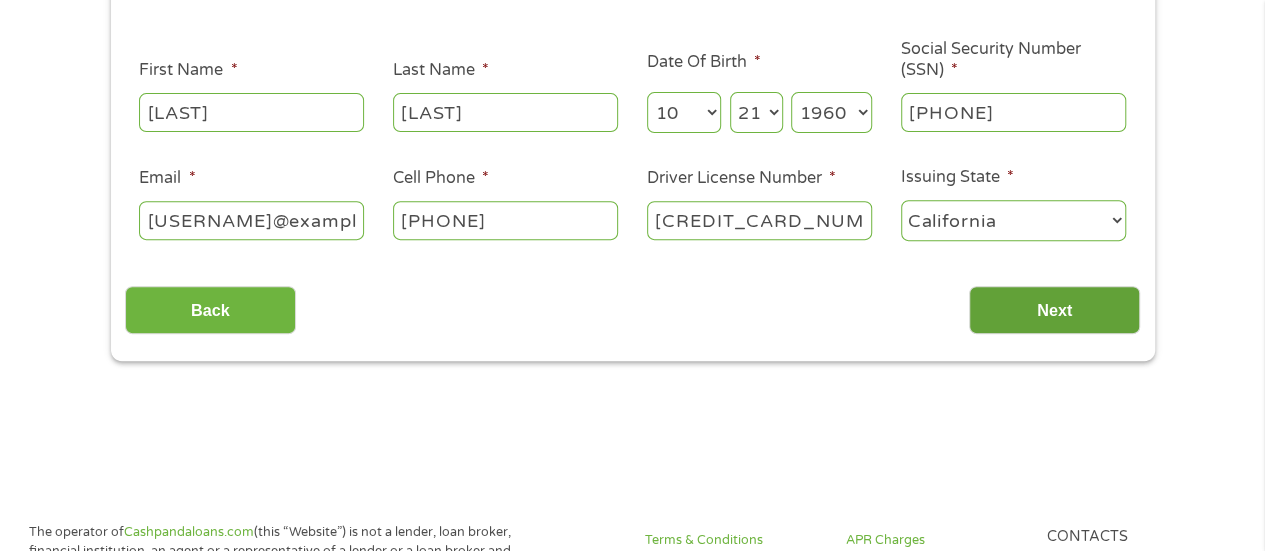 type on "[CREDIT_CARD_NUMBER]" 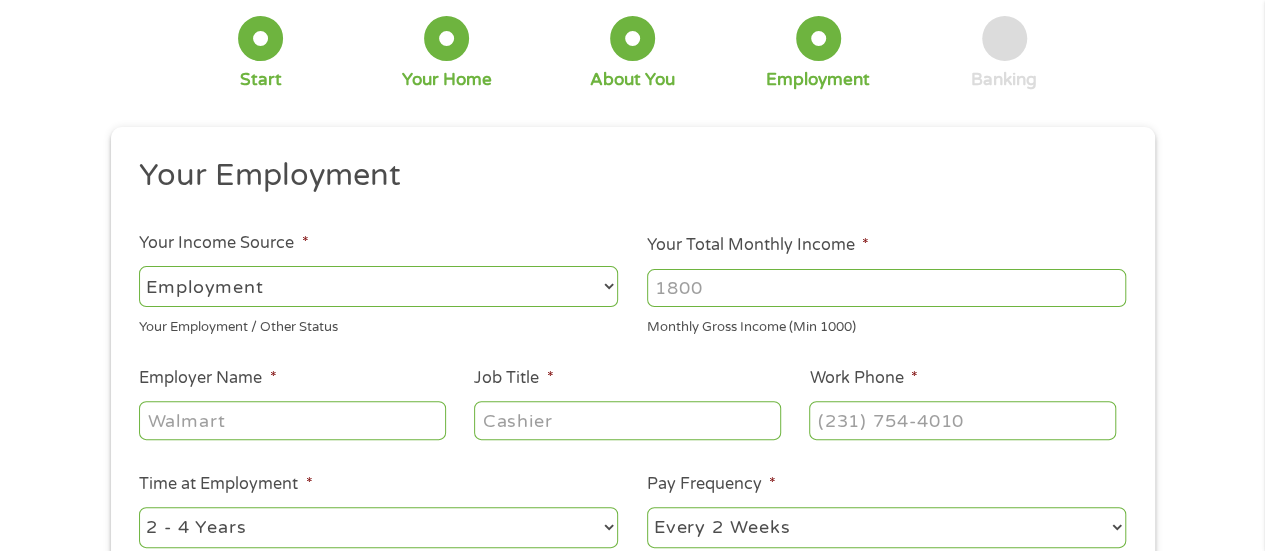 scroll, scrollTop: 8, scrollLeft: 8, axis: both 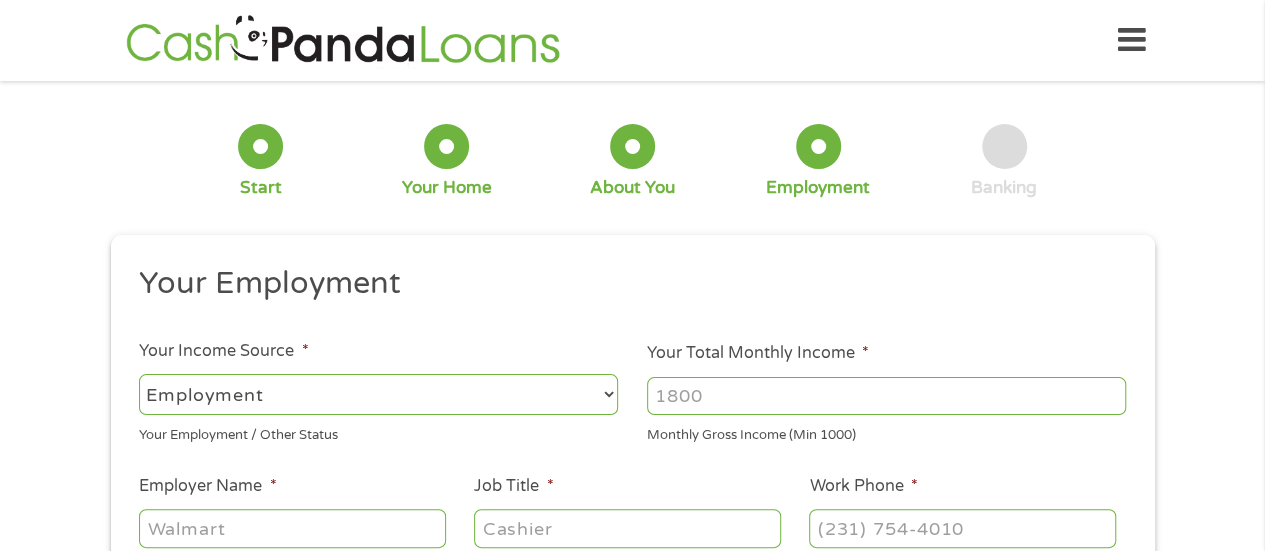 click on "--- Choose one --- Employment Self Employed Benefits" at bounding box center (378, 394) 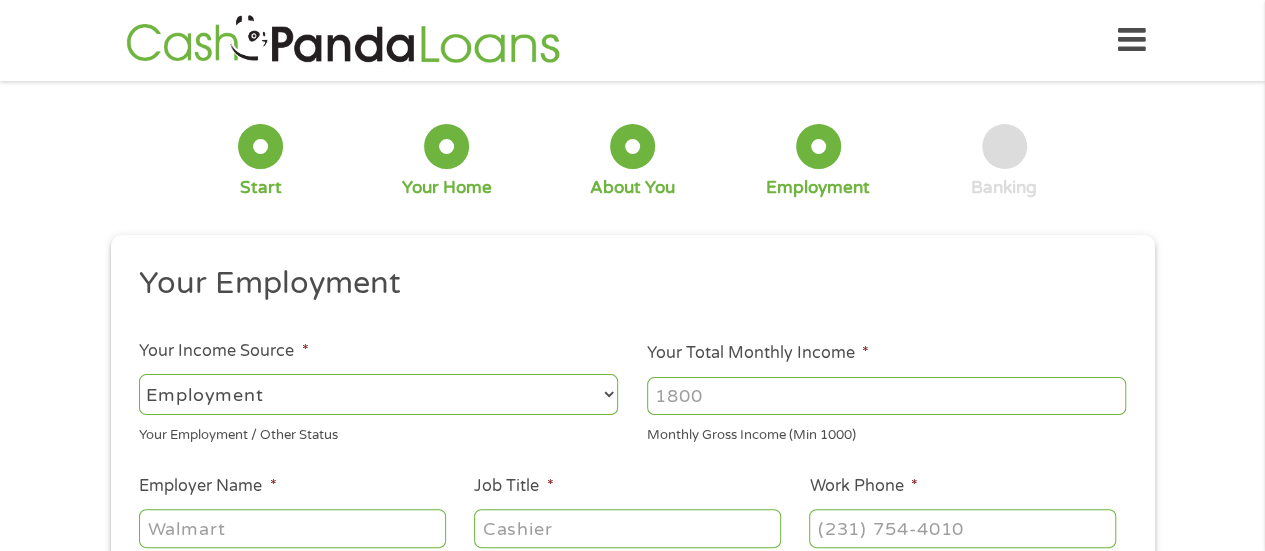 select on "benefits" 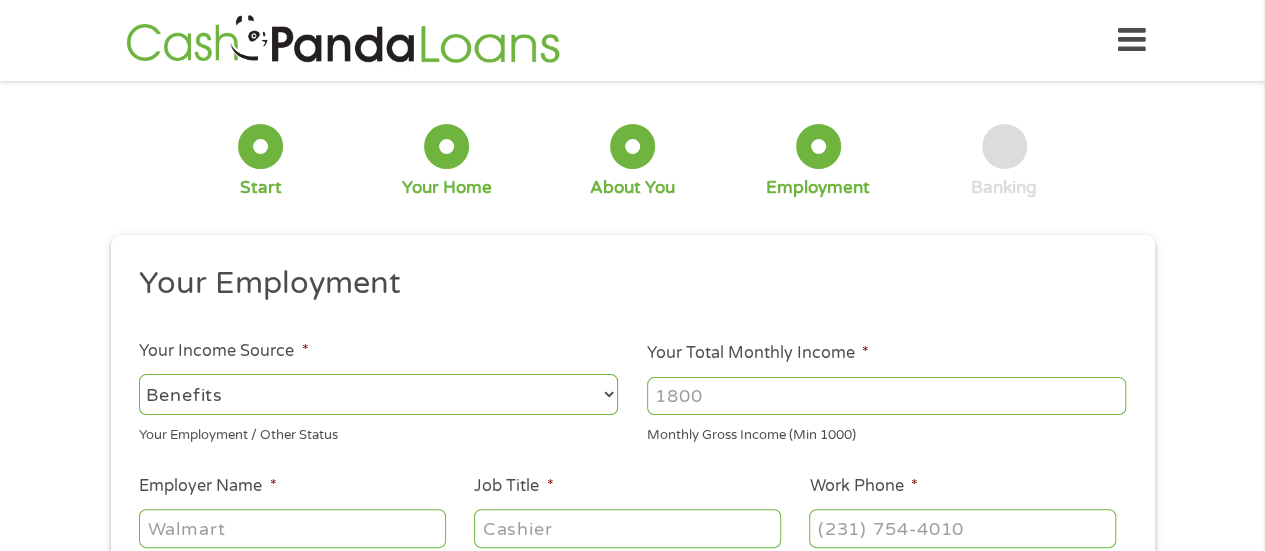 click on "--- Choose one --- Employment Self Employed Benefits" at bounding box center [378, 394] 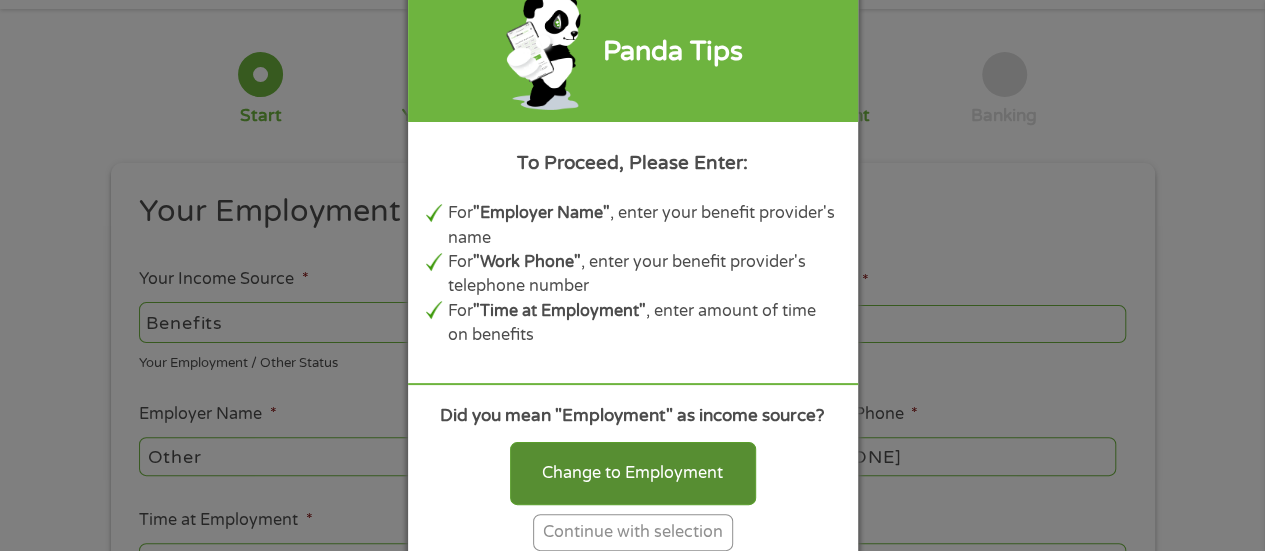 scroll, scrollTop: 100, scrollLeft: 0, axis: vertical 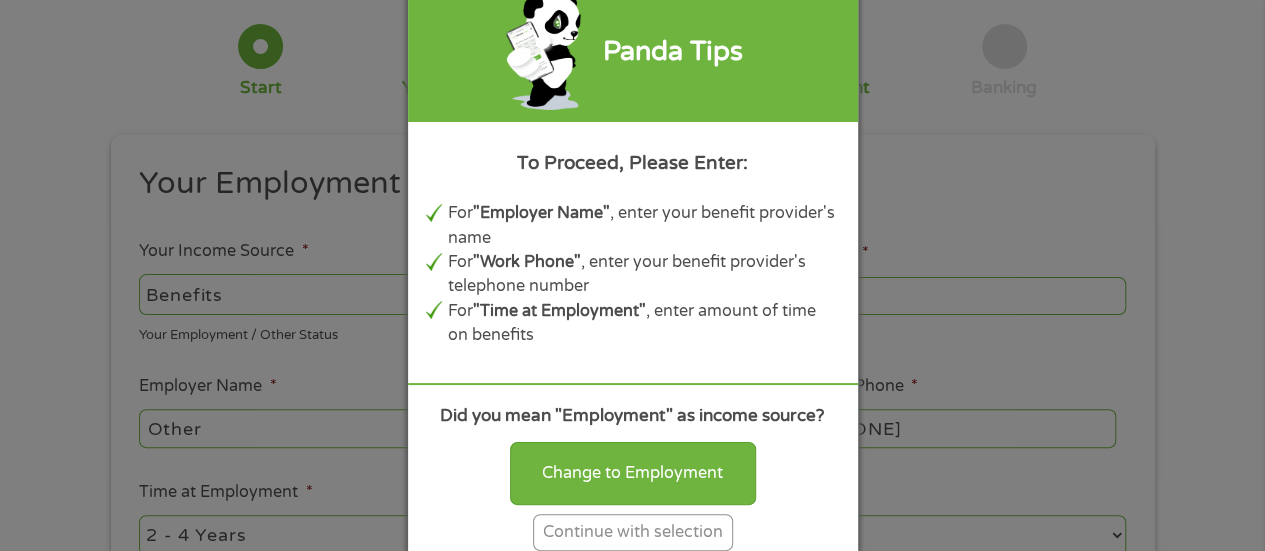 click on "Continue with selection" at bounding box center [633, 532] 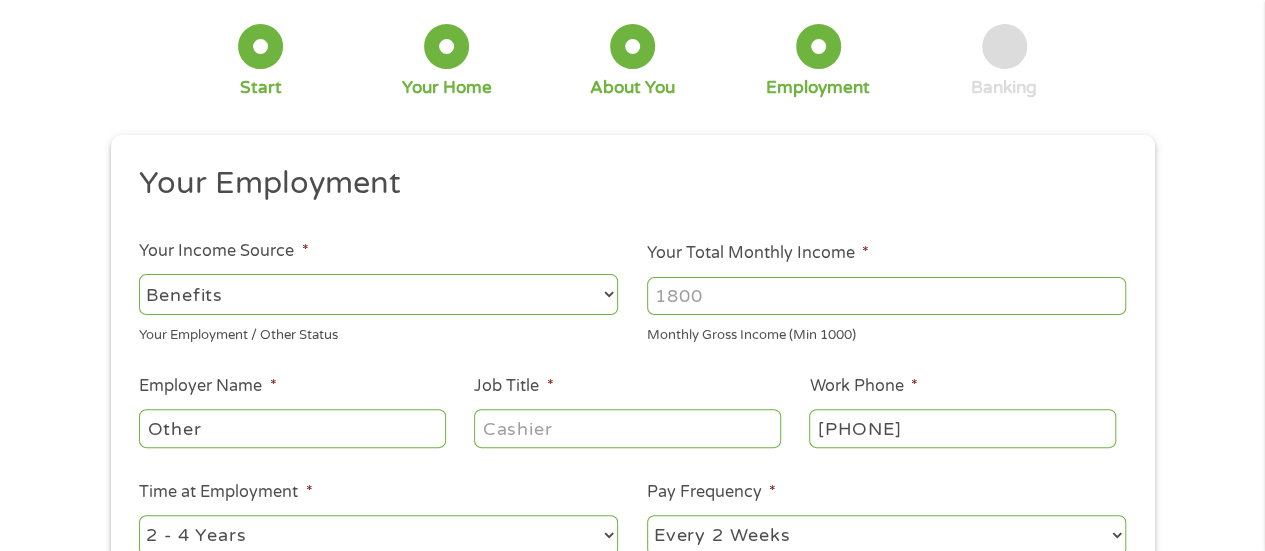 click on "Your Total Monthly Income *" at bounding box center (886, 296) 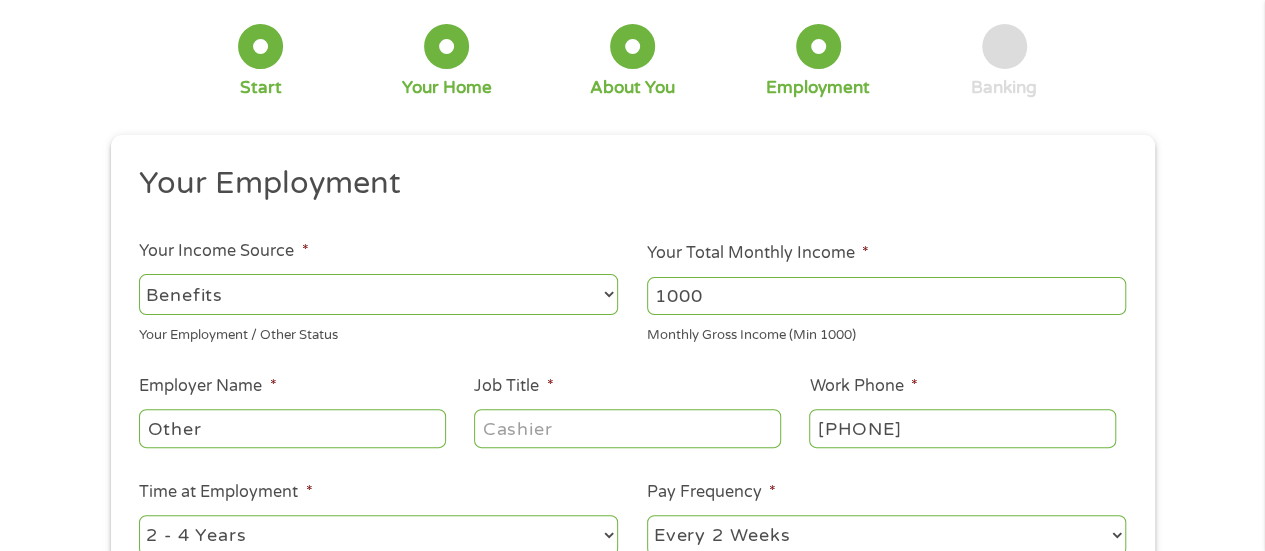 click on "1000" at bounding box center [886, 296] 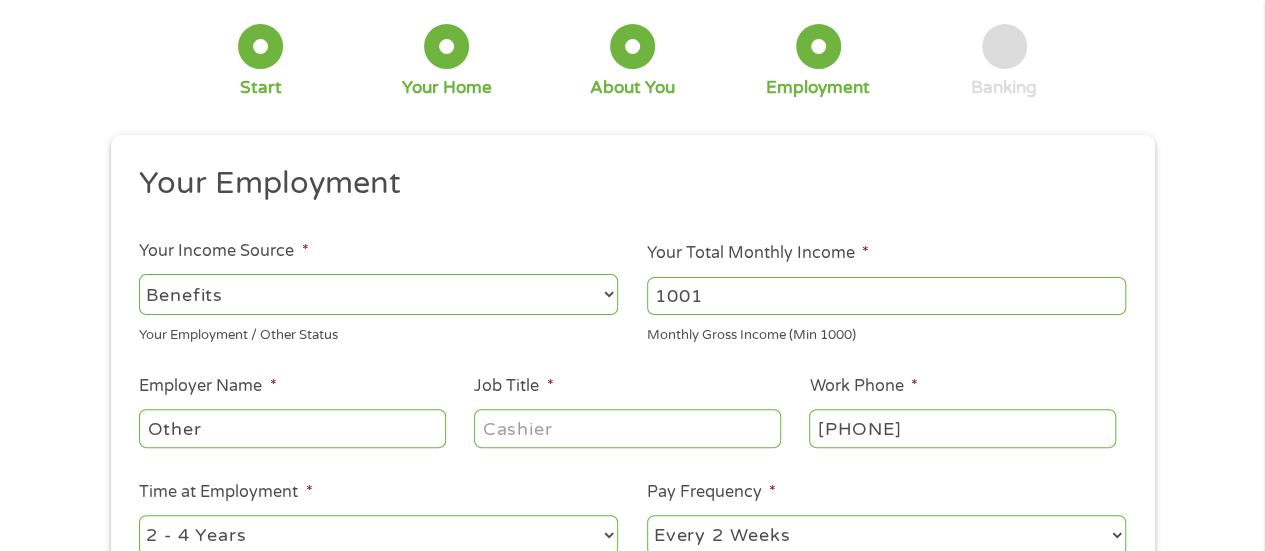 click on "1001" at bounding box center [886, 296] 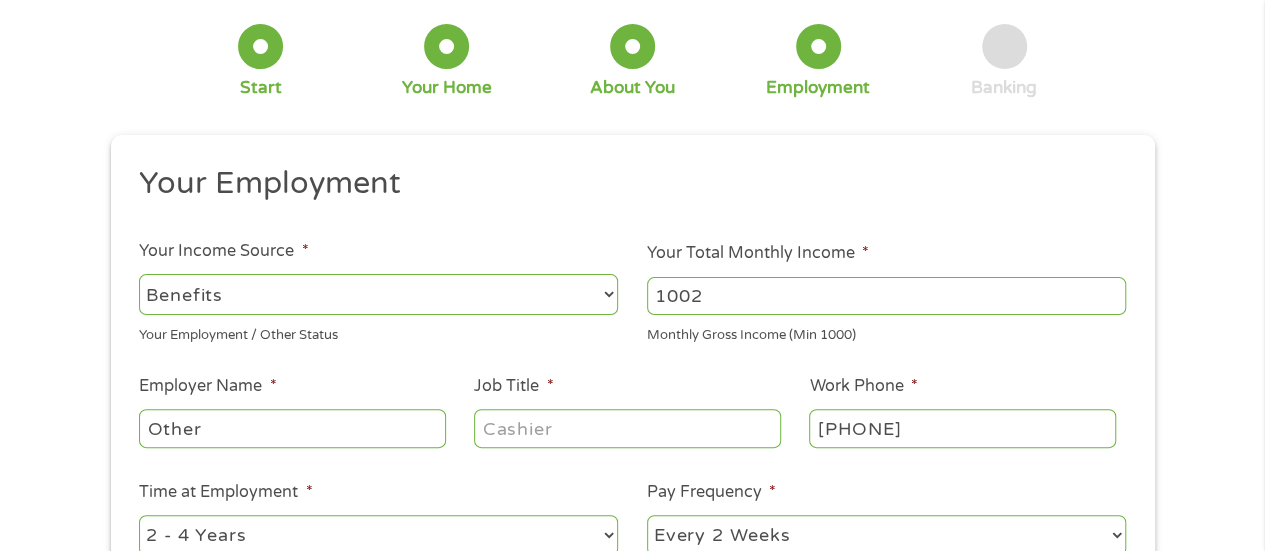 click on "1002" at bounding box center [886, 296] 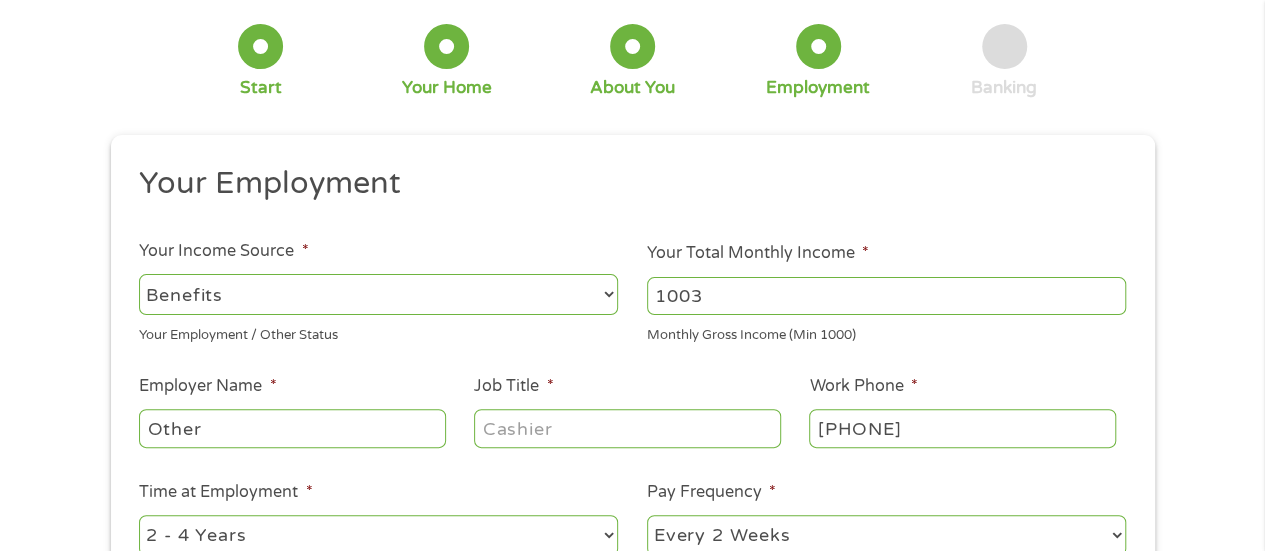 click on "1003" at bounding box center [886, 296] 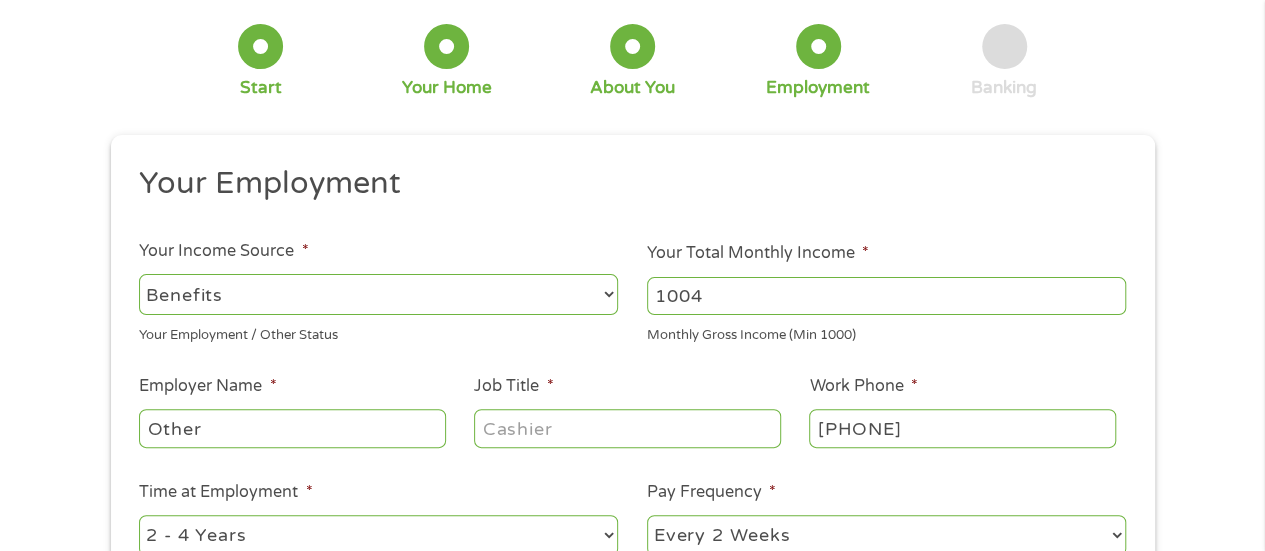 click on "1004" at bounding box center [886, 296] 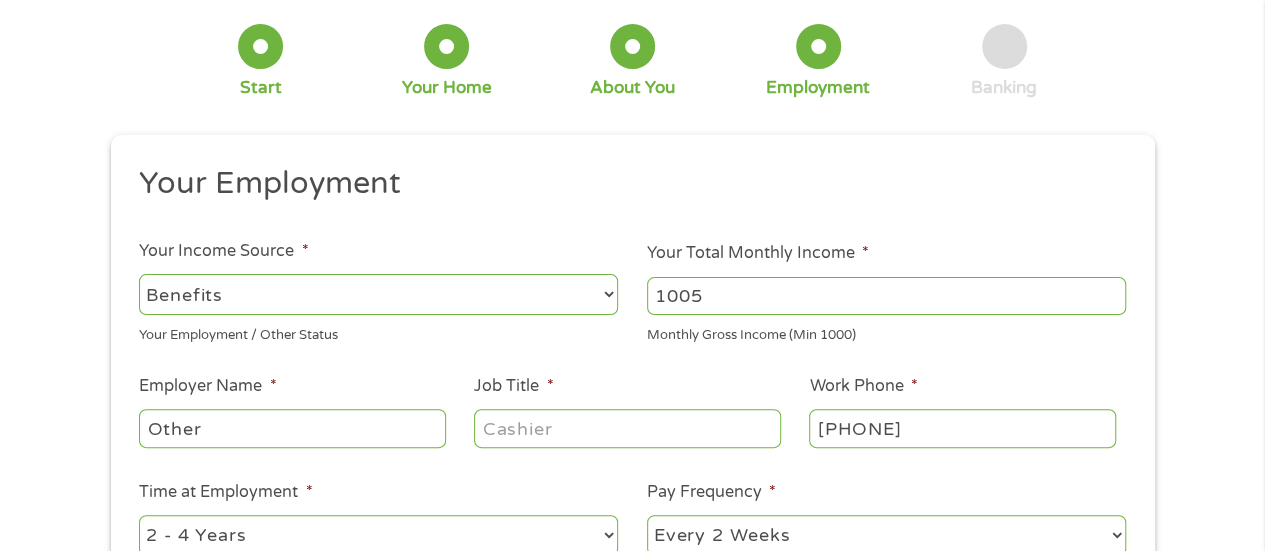 click on "1005" at bounding box center (886, 296) 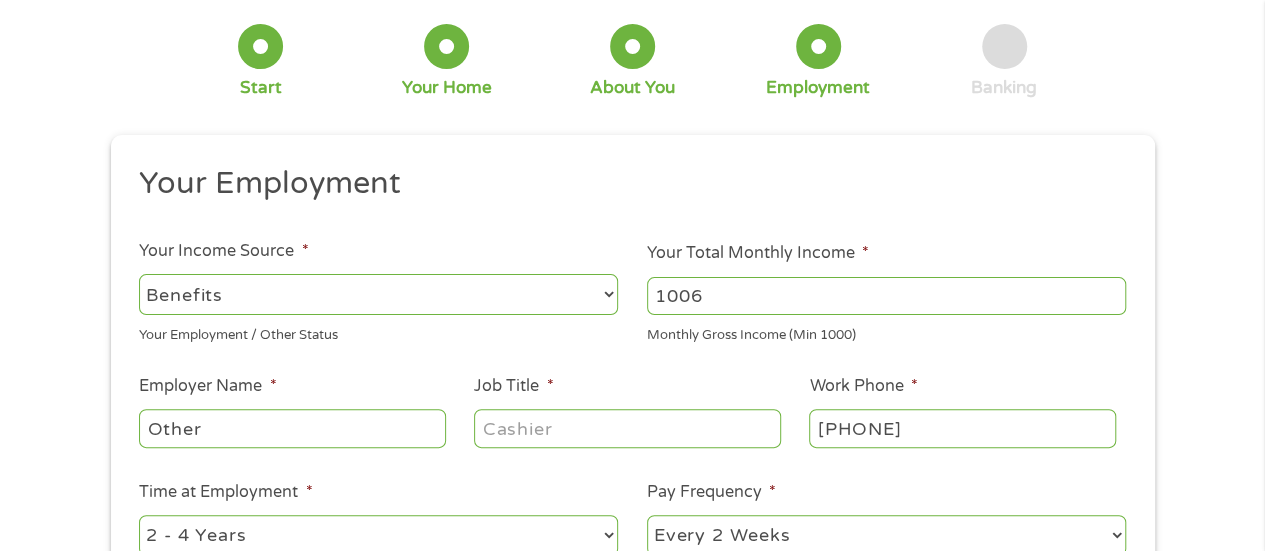 click on "1006" at bounding box center (886, 296) 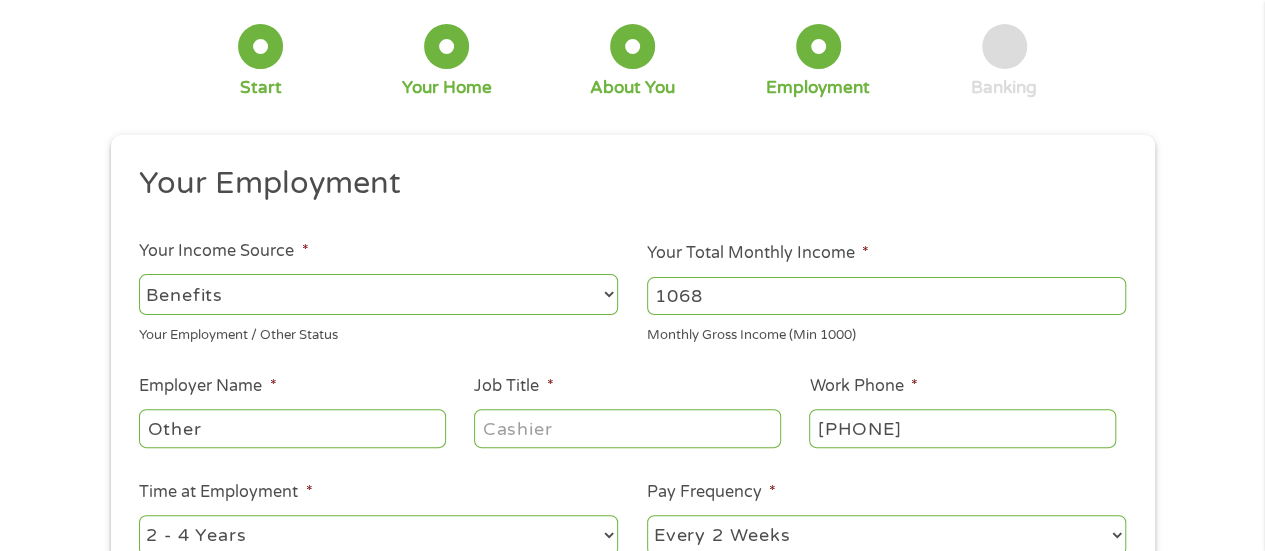 click on "1068" at bounding box center (886, 296) 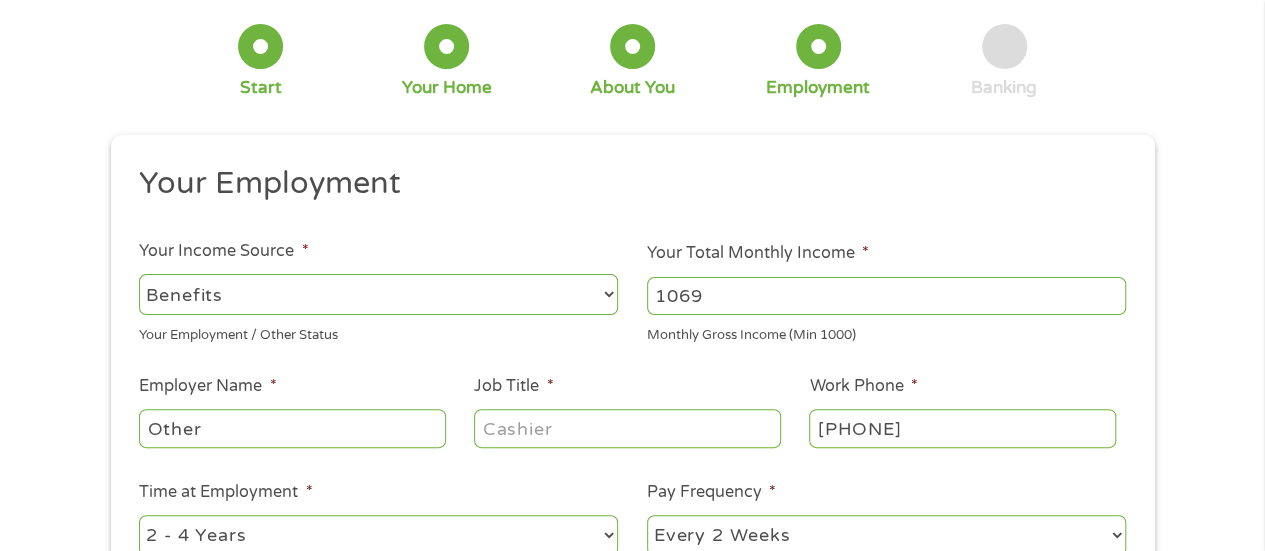 click on "1069" at bounding box center (886, 296) 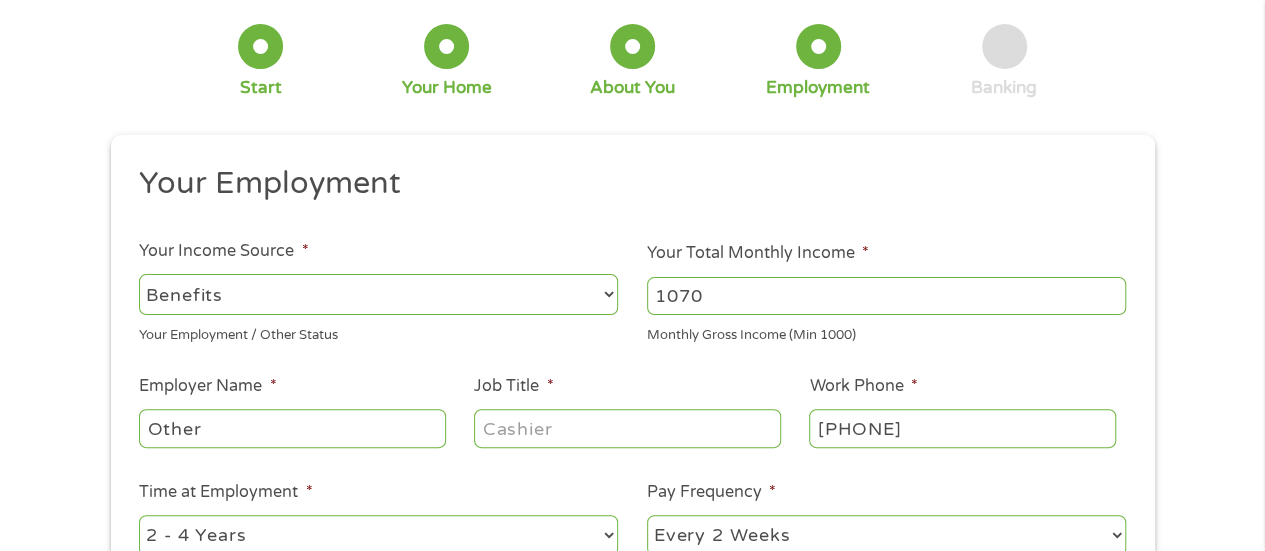 click on "1070" at bounding box center (886, 296) 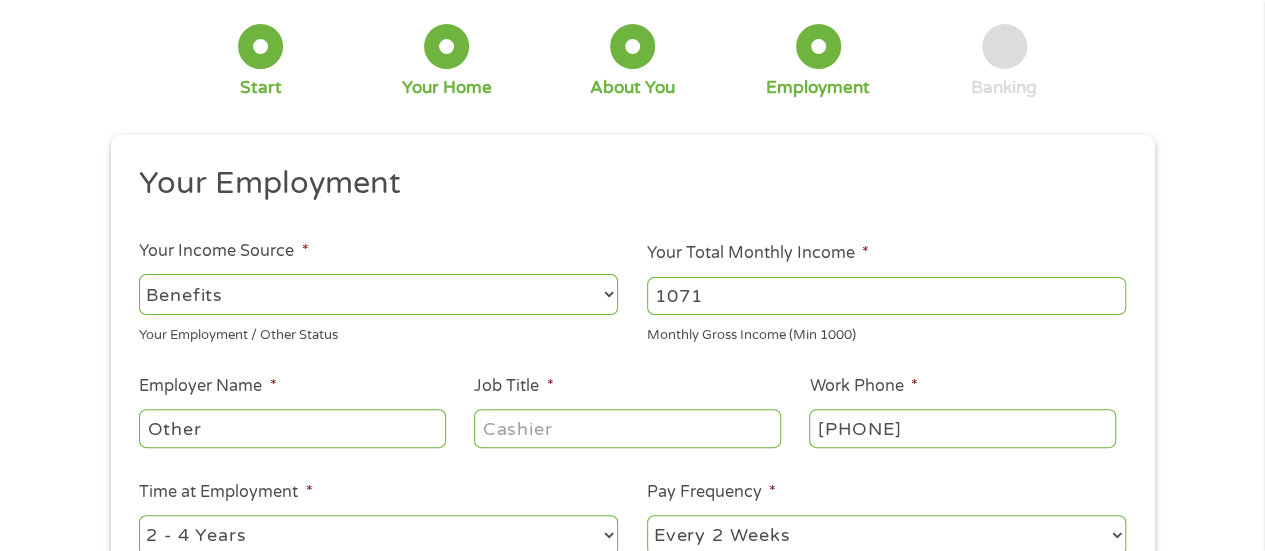 click on "1071" at bounding box center (886, 296) 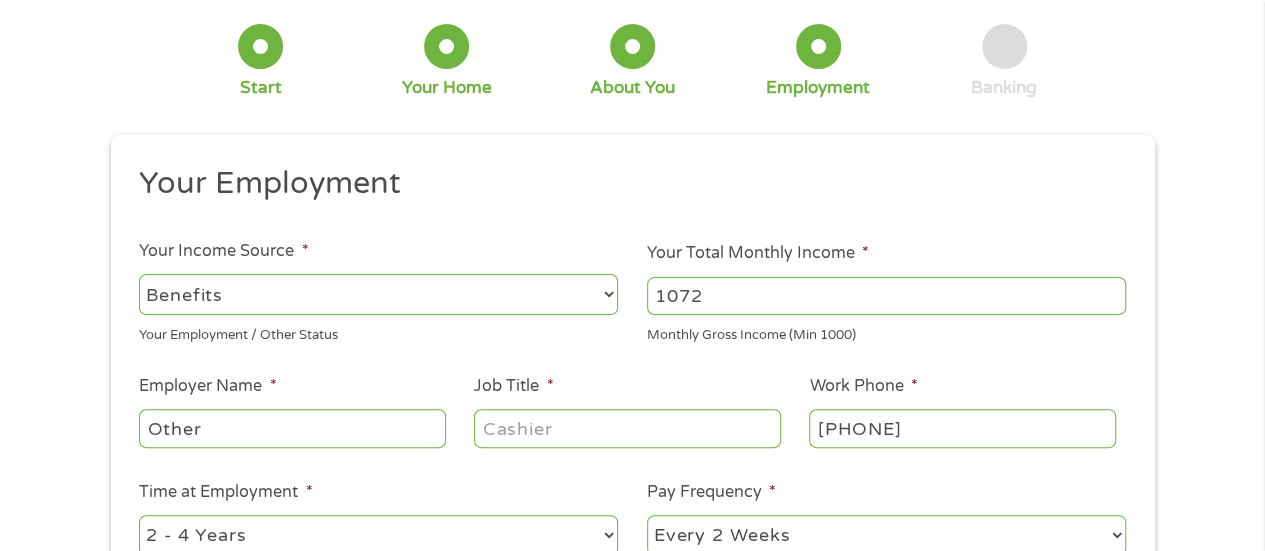 click on "1072" at bounding box center [886, 296] 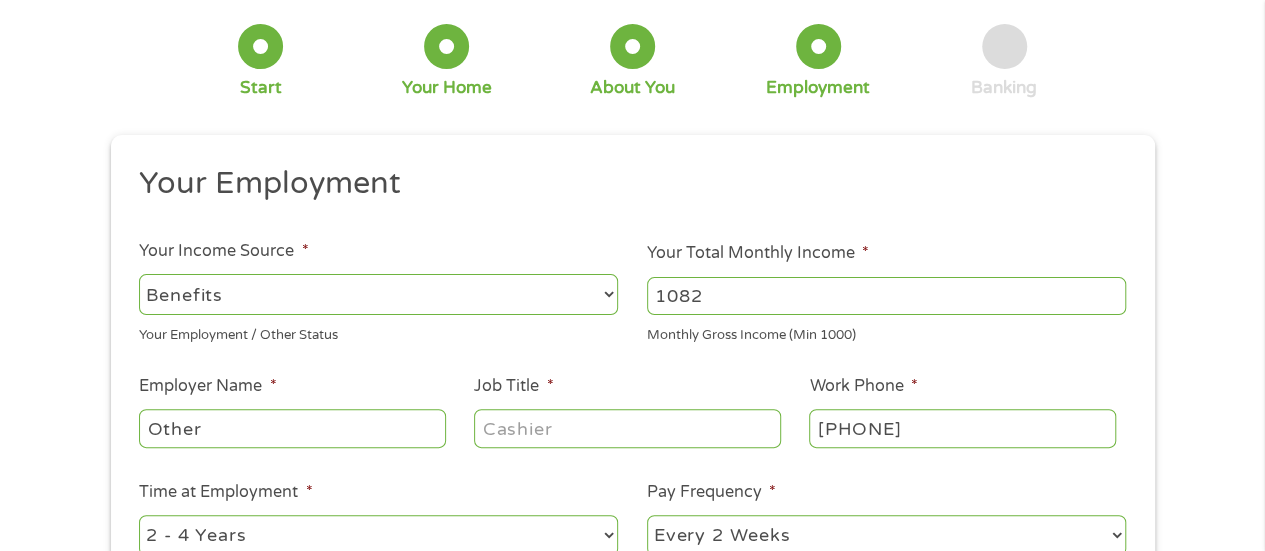 click on "1082" at bounding box center [886, 296] 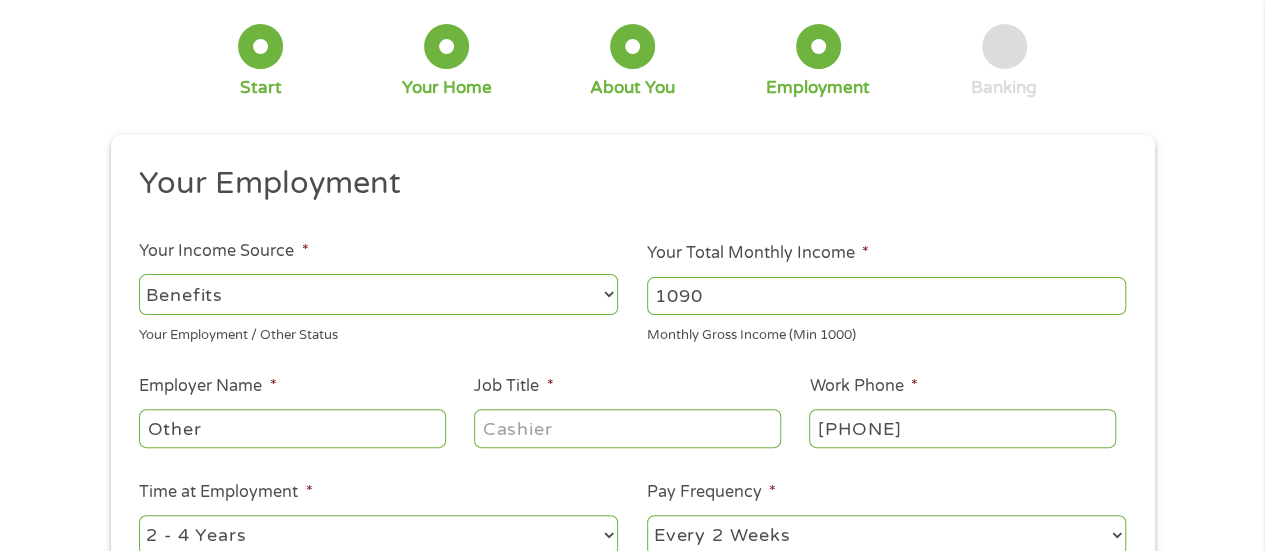 click on "1090" at bounding box center (886, 296) 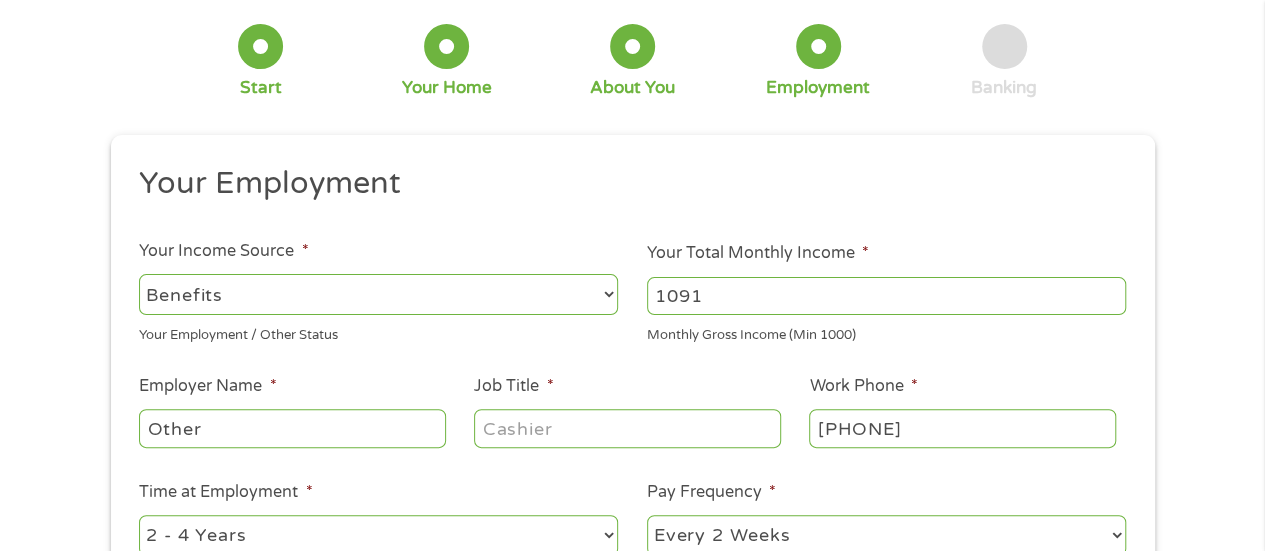 click on "1091" at bounding box center (886, 296) 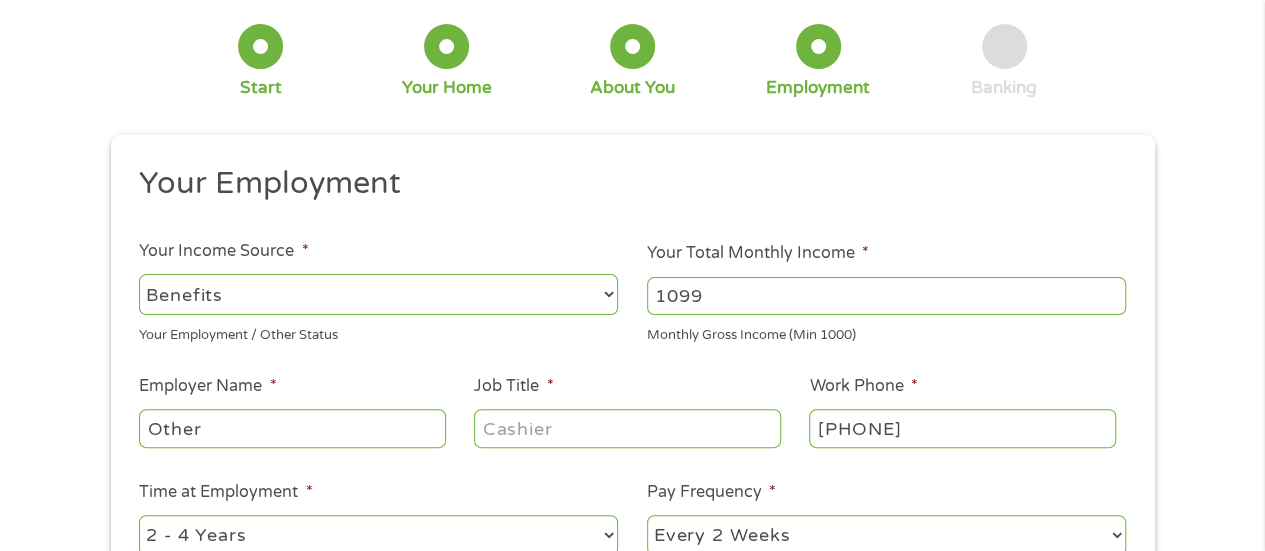 click on "1099" at bounding box center [886, 296] 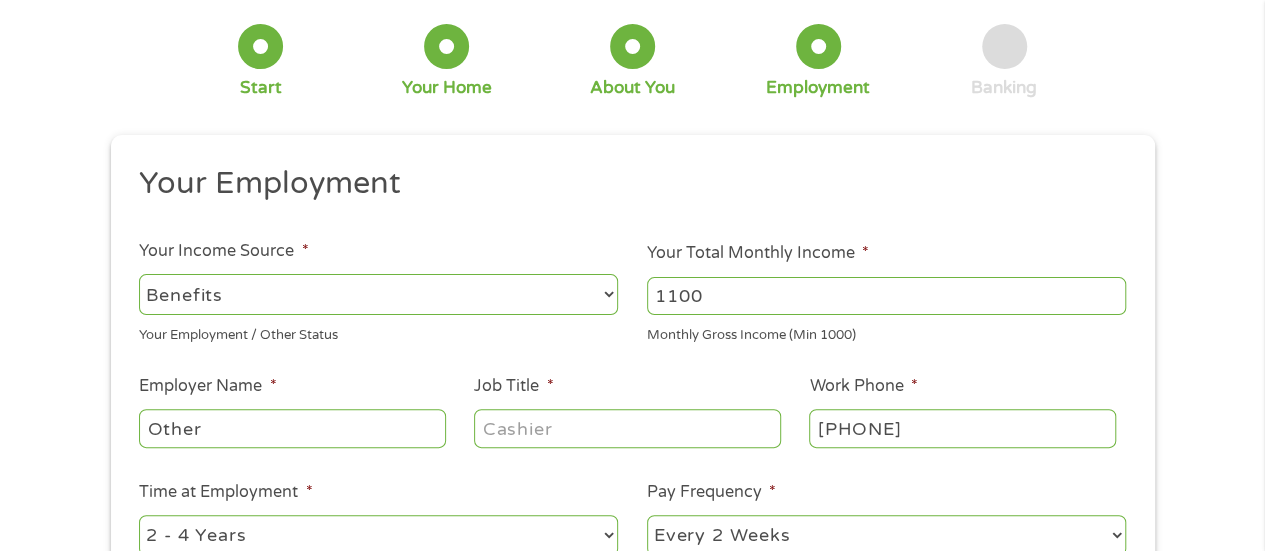 click on "1100" at bounding box center [886, 296] 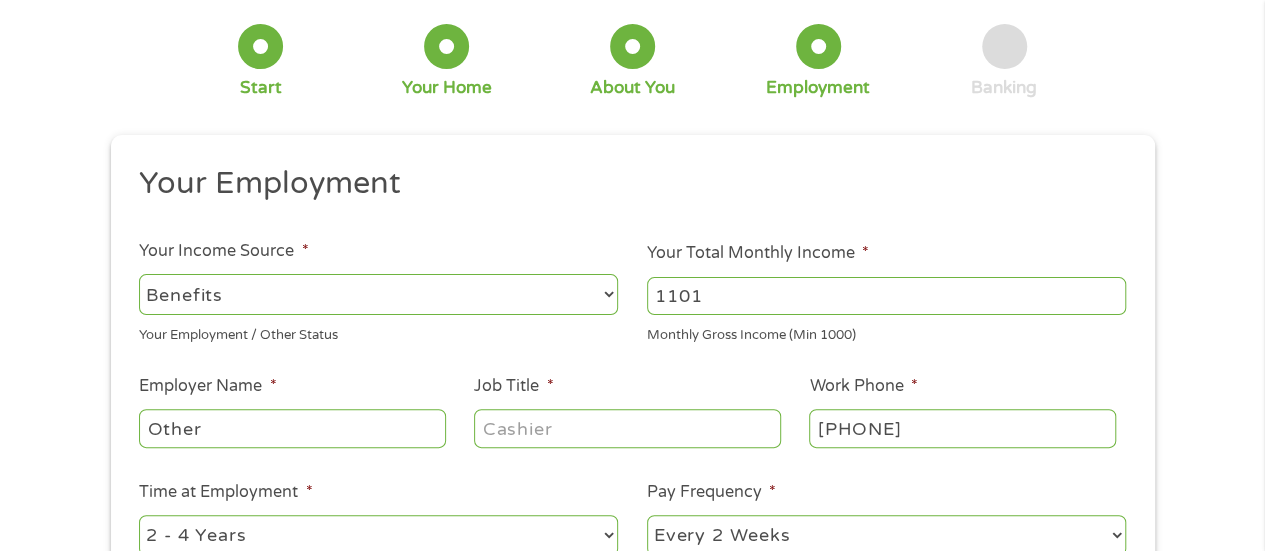click on "1101" at bounding box center (886, 296) 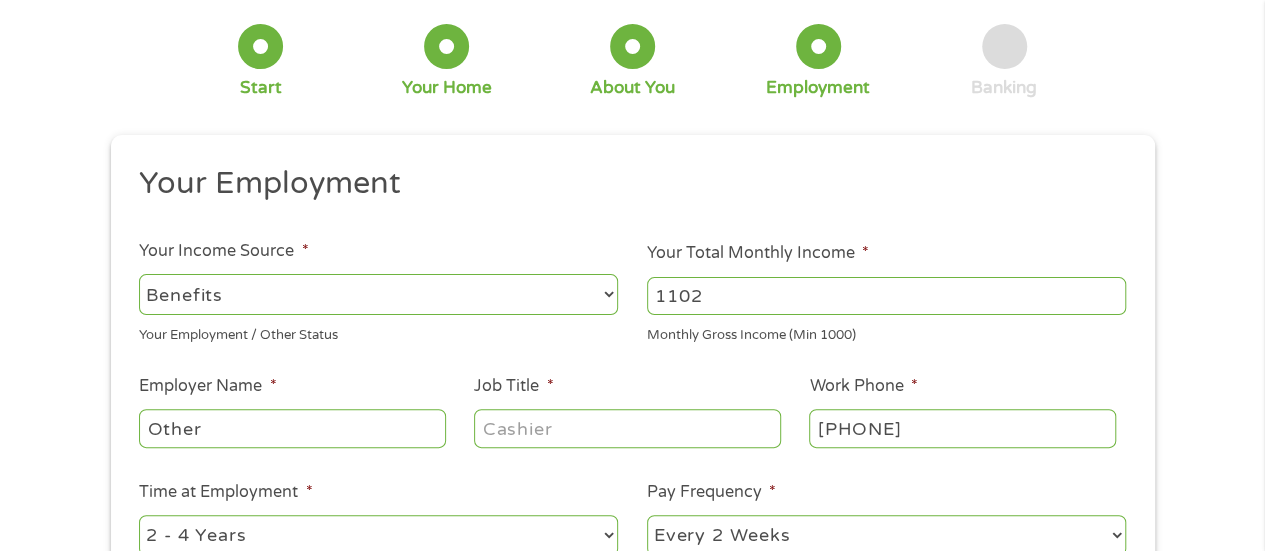 click on "1102" at bounding box center [886, 296] 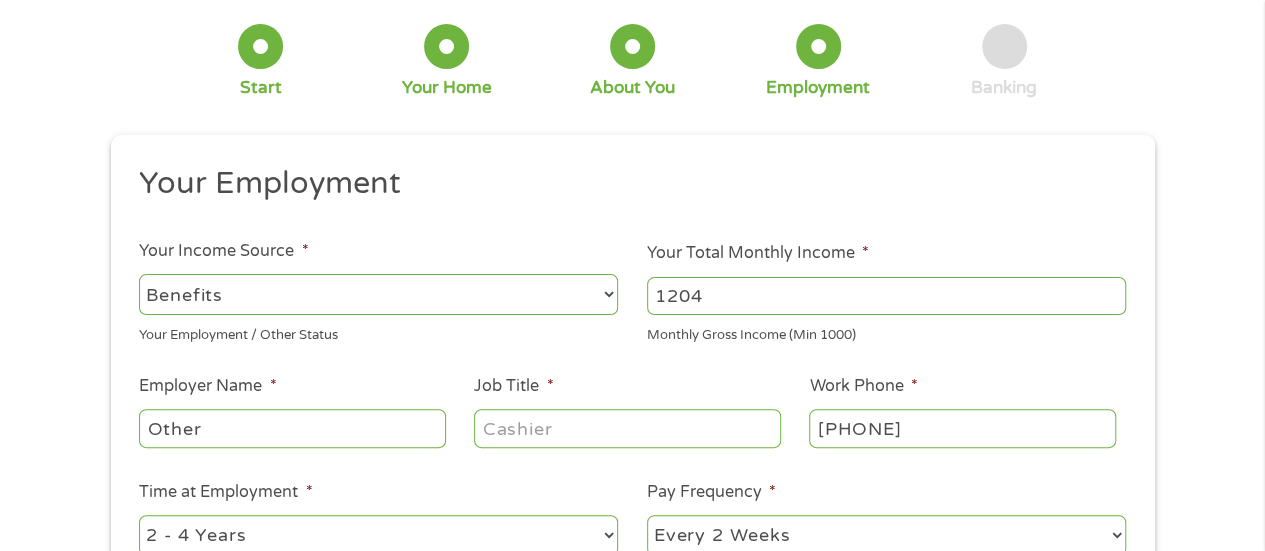 drag, startPoint x: 1112, startPoint y: 289, endPoint x: 1041, endPoint y: 303, distance: 72.36712 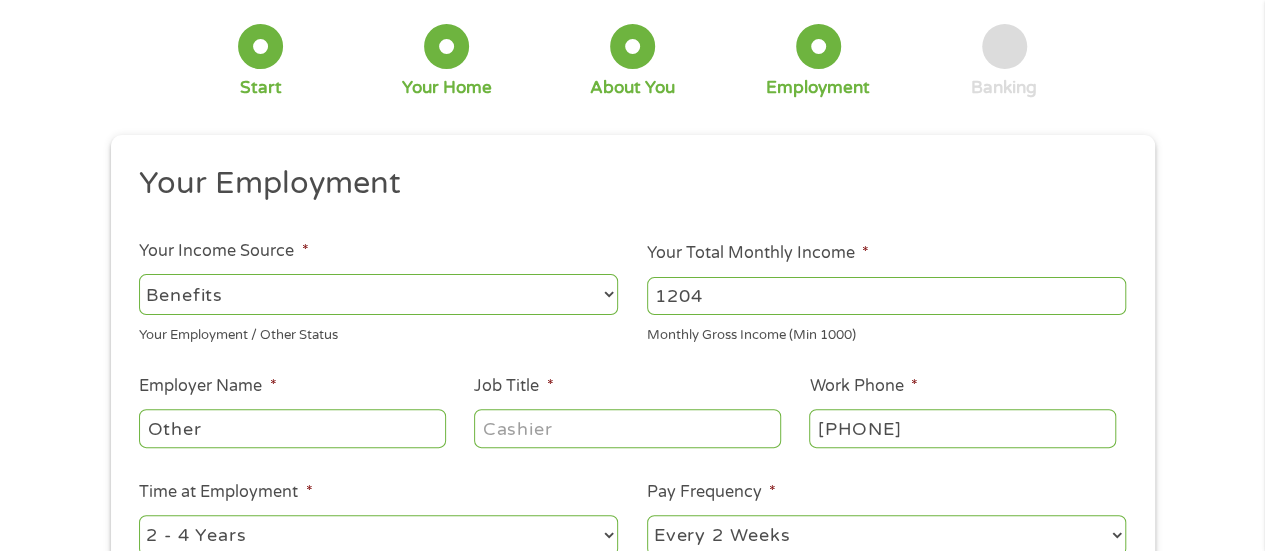 click on "1204" at bounding box center (886, 296) 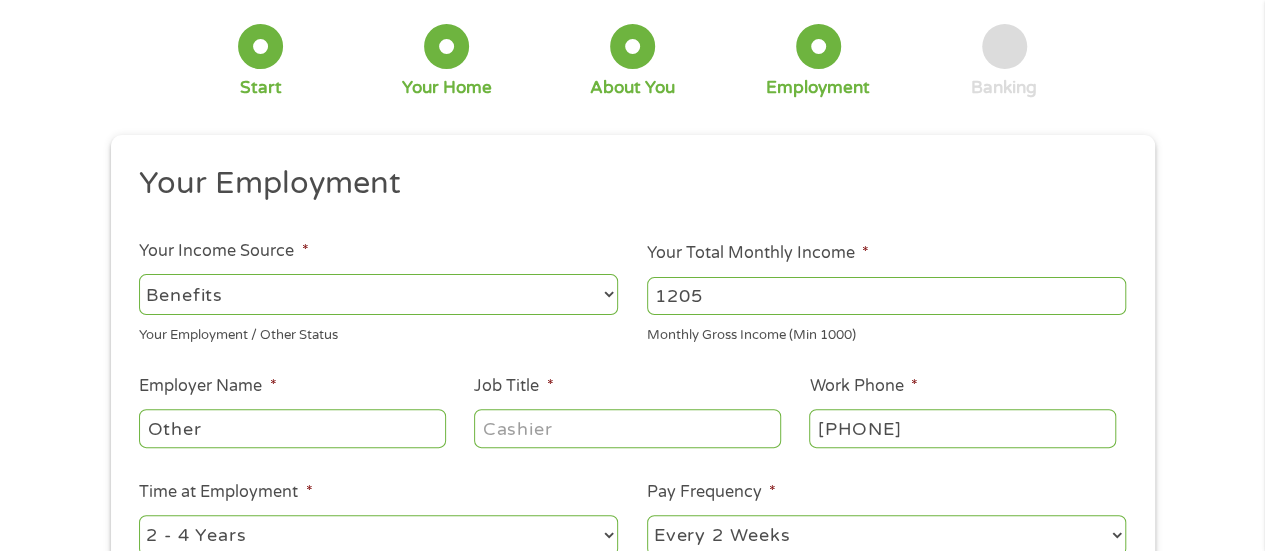click on "1205" at bounding box center (886, 296) 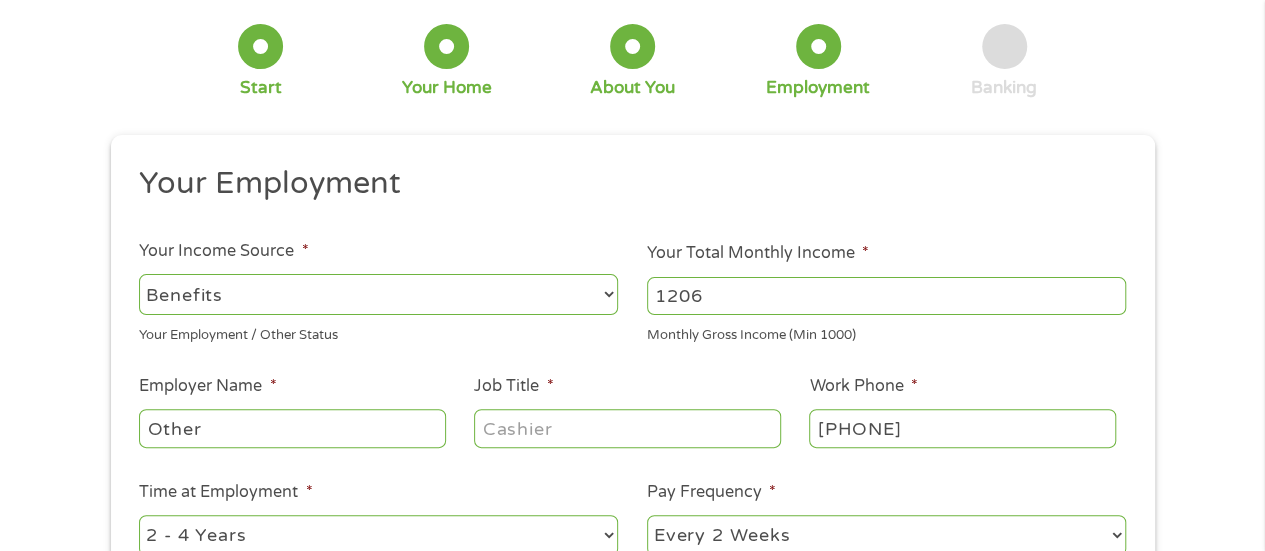 click on "1206" at bounding box center (886, 296) 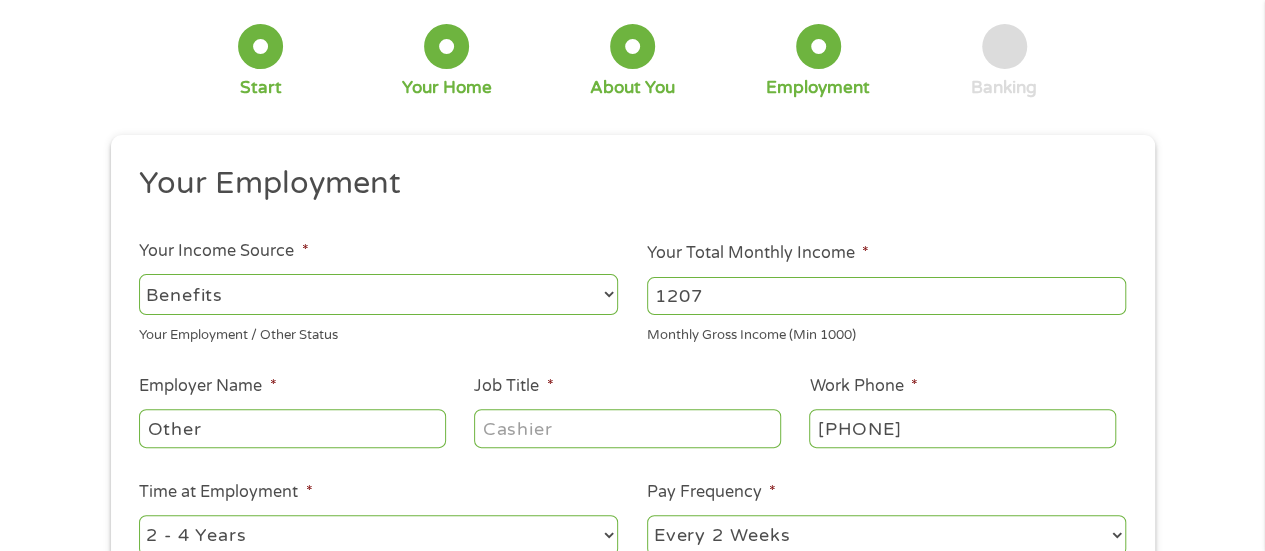 click on "1207" at bounding box center (886, 296) 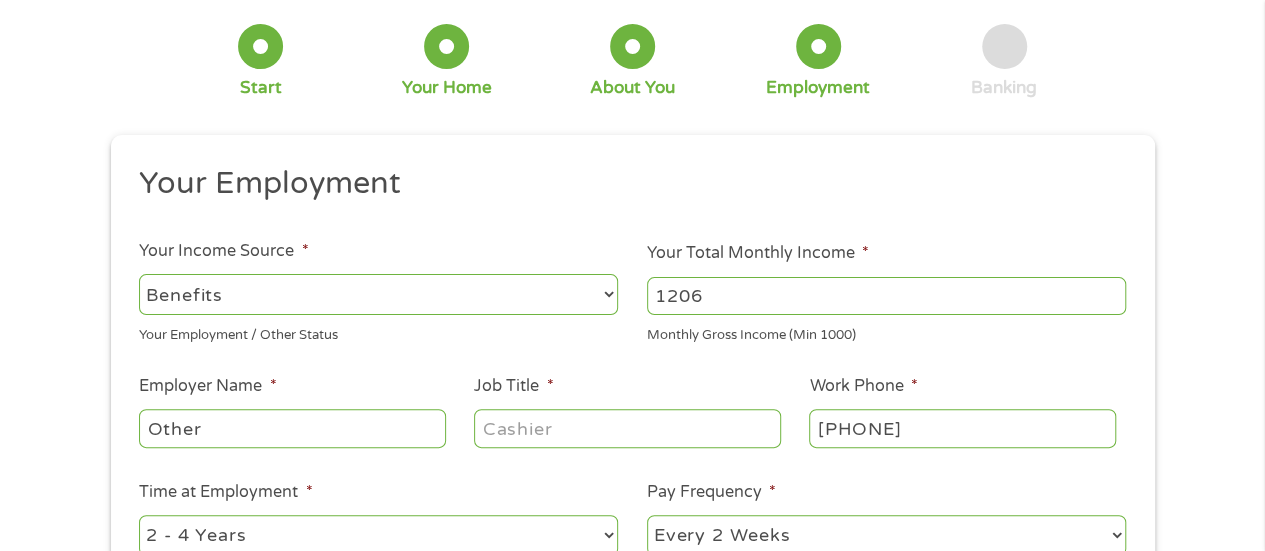 click on "1206" at bounding box center (886, 296) 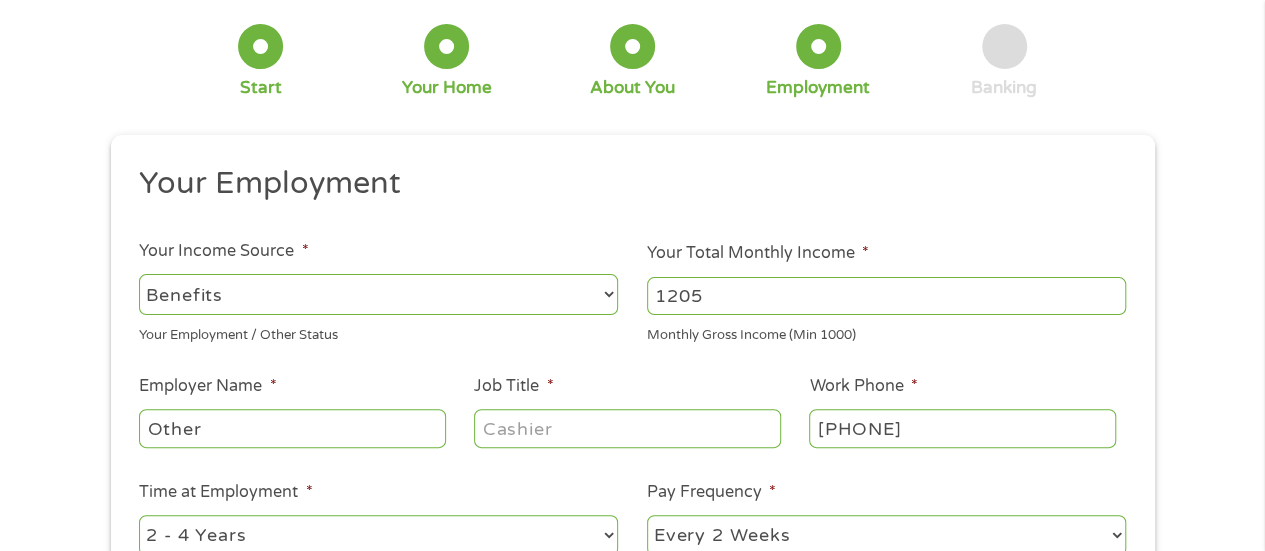click on "1205" at bounding box center [886, 296] 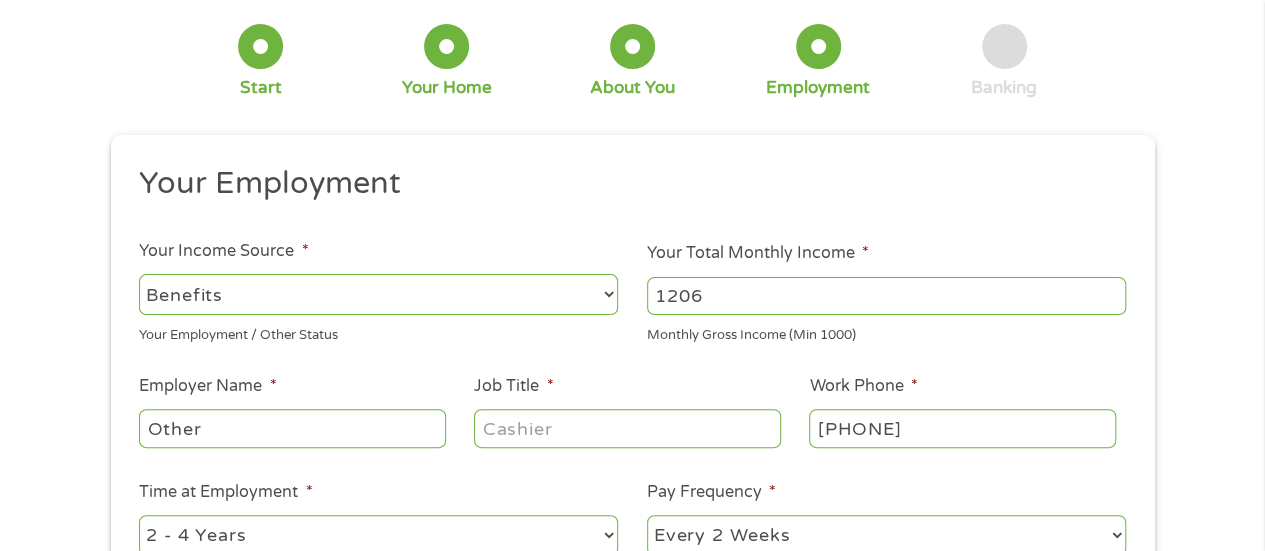 type on "1206" 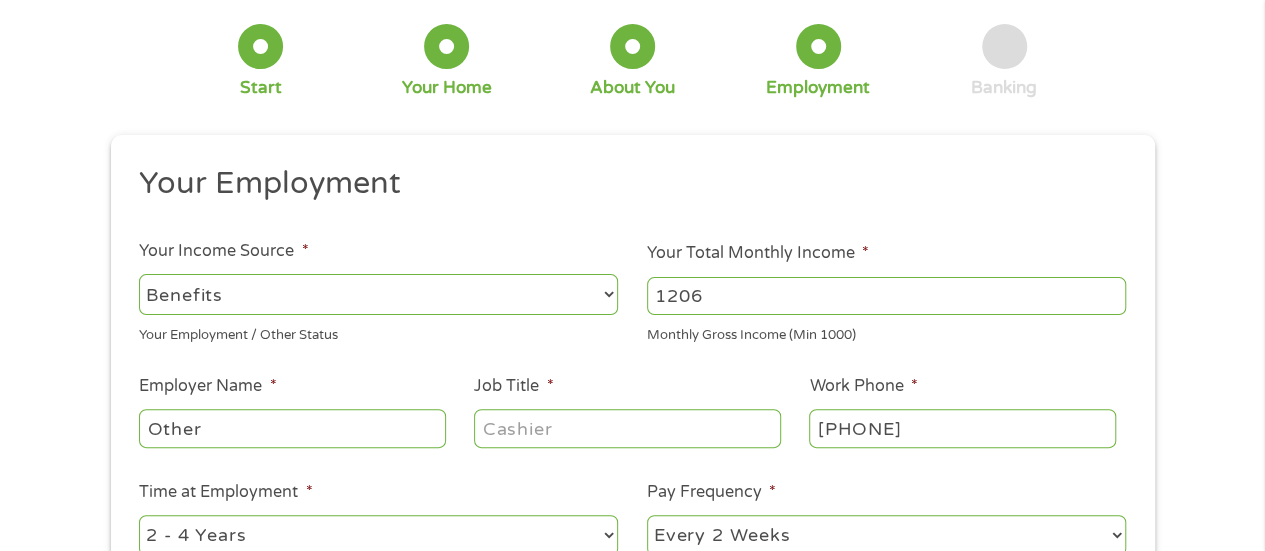 click on "1206" at bounding box center [886, 296] 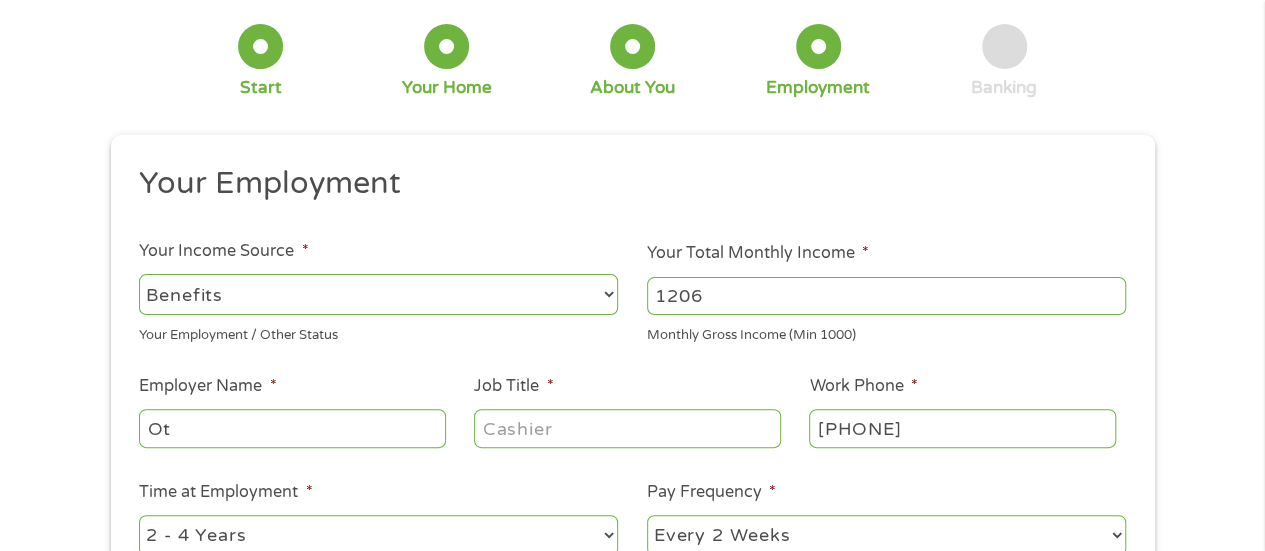 type on "O" 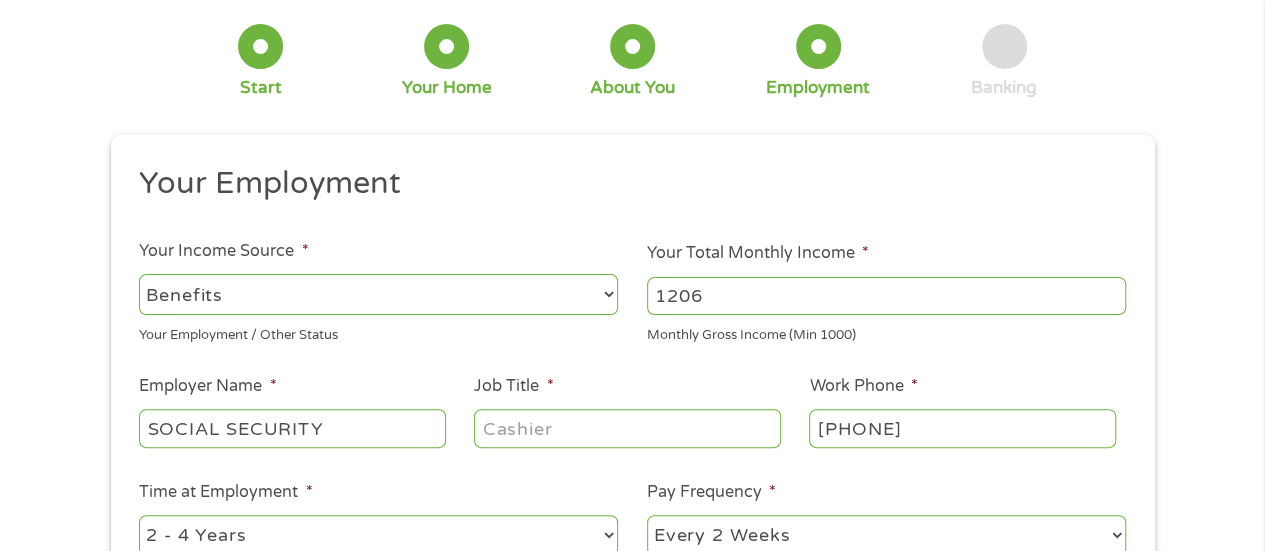 type on "SOCIAL SECURITY" 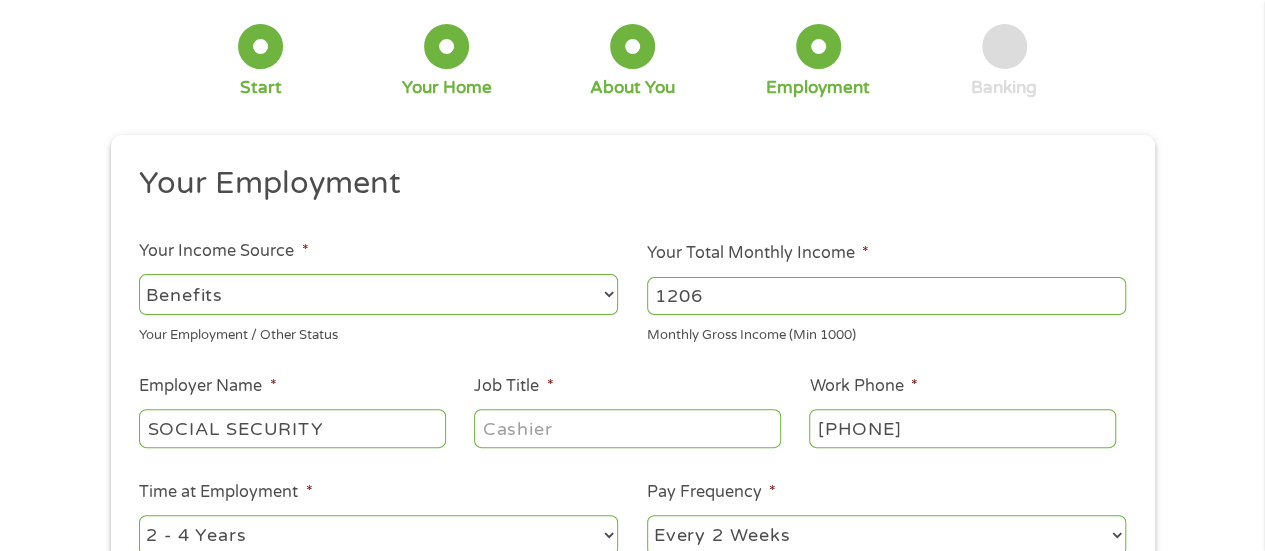 click on "Job Title *" at bounding box center (627, 428) 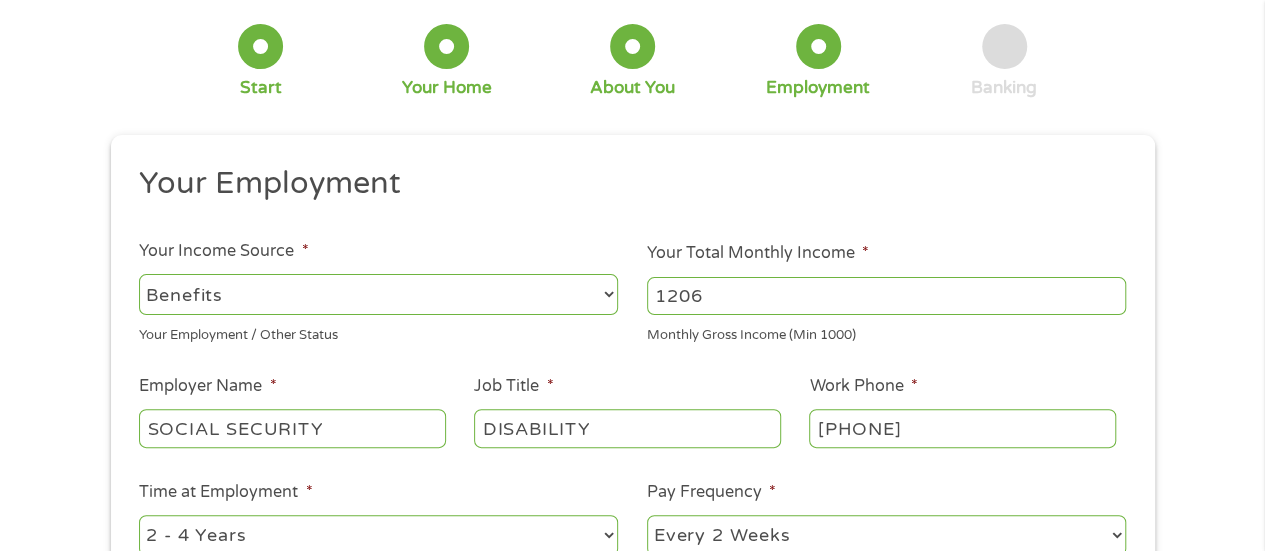 type on "DISABILITY" 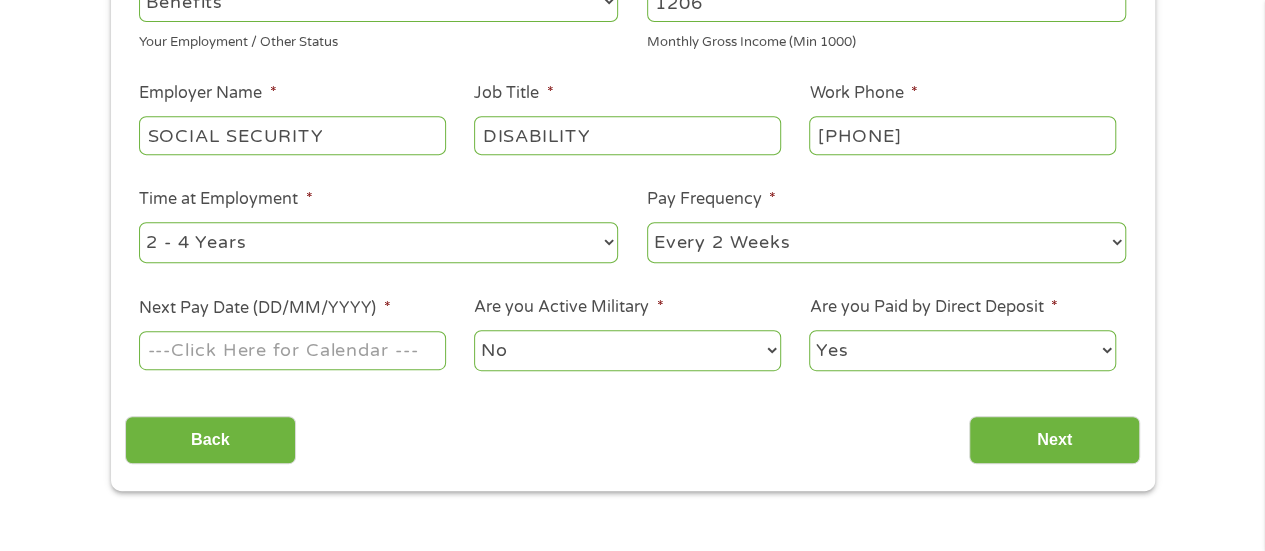 scroll, scrollTop: 400, scrollLeft: 0, axis: vertical 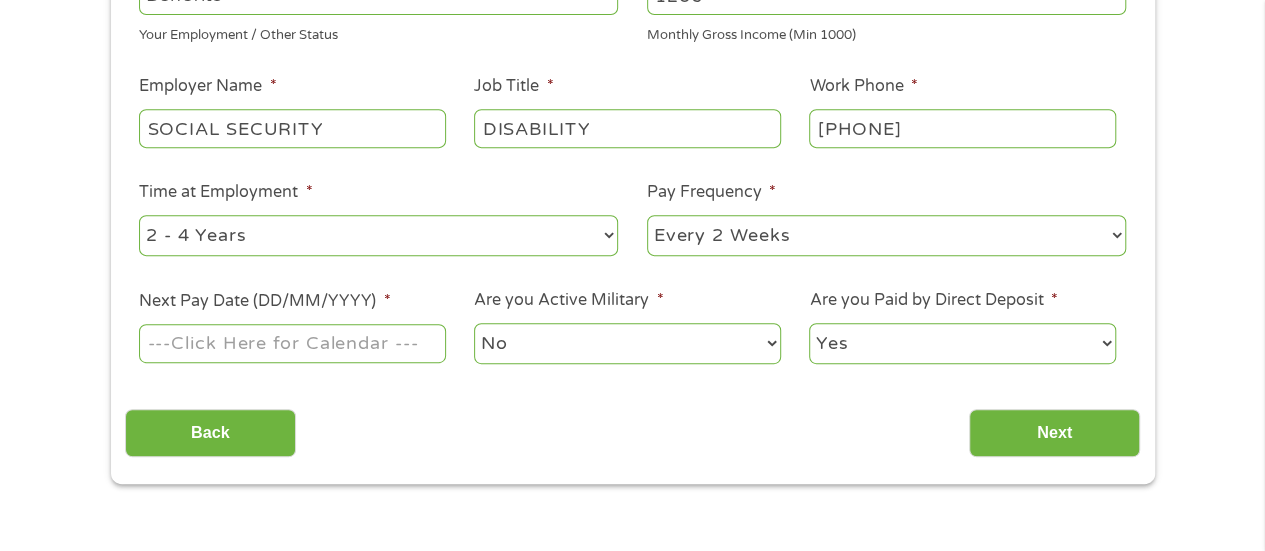 click on "--- Choose one --- 1 Year or less 1 - 2 Years 2 - 4 Years Over 4 Years" at bounding box center (378, 235) 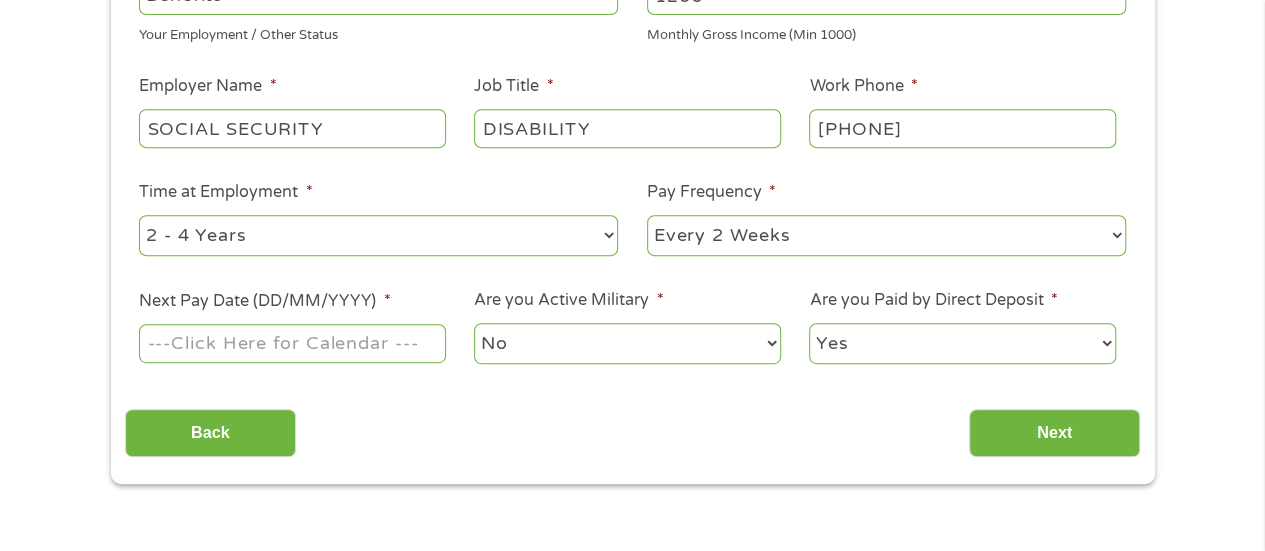 select on "12months" 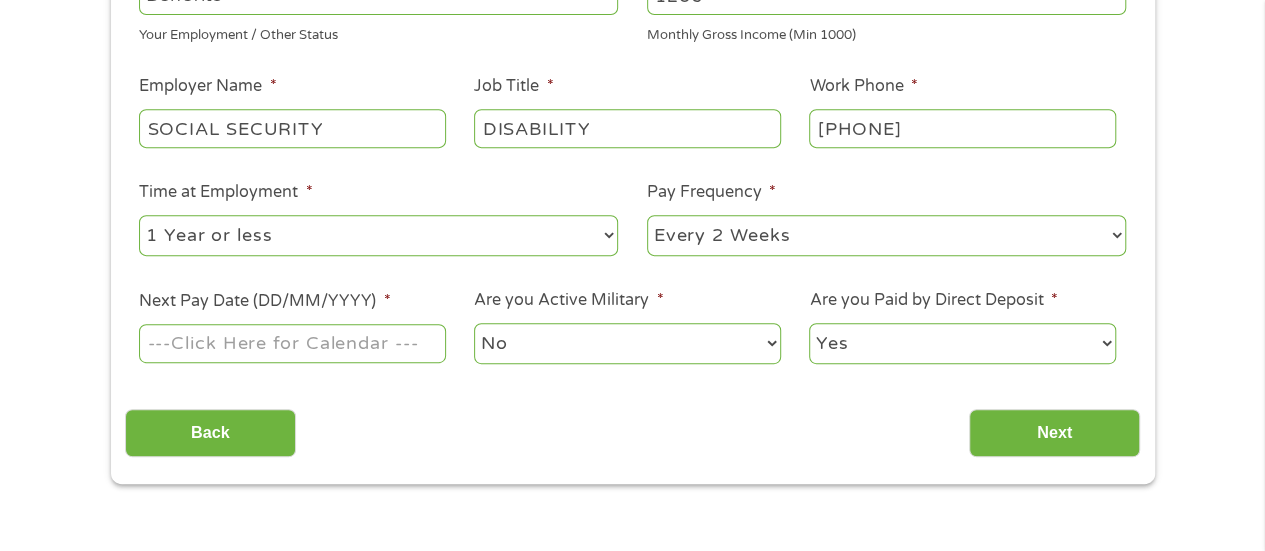click on "--- Choose one --- 1 Year or less 1 - 2 Years 2 - 4 Years Over 4 Years" at bounding box center (378, 235) 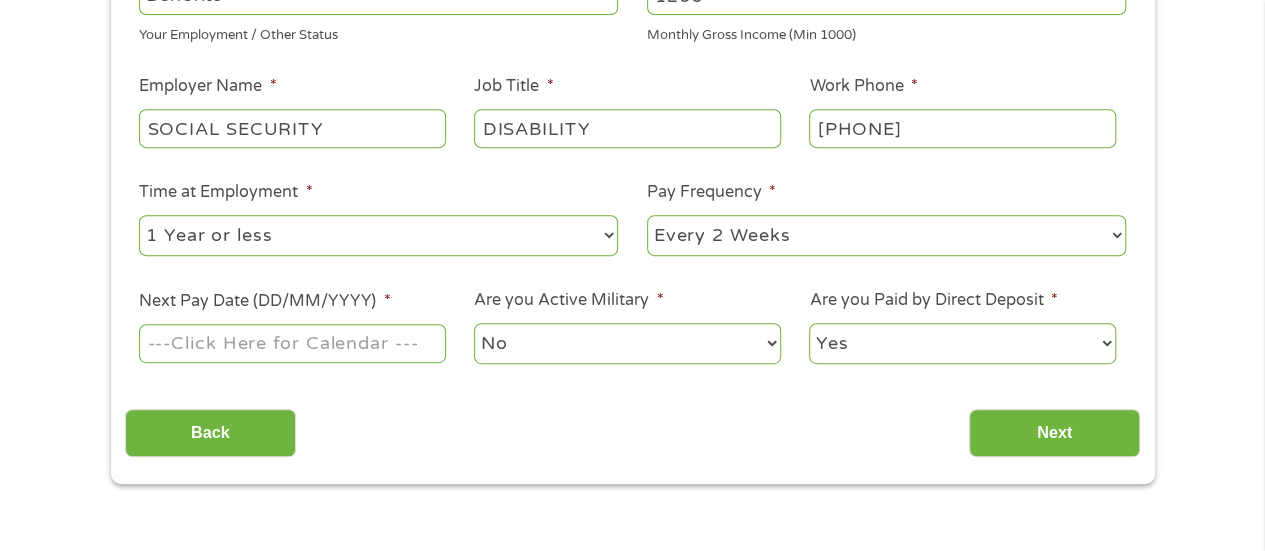 select on "monthly" 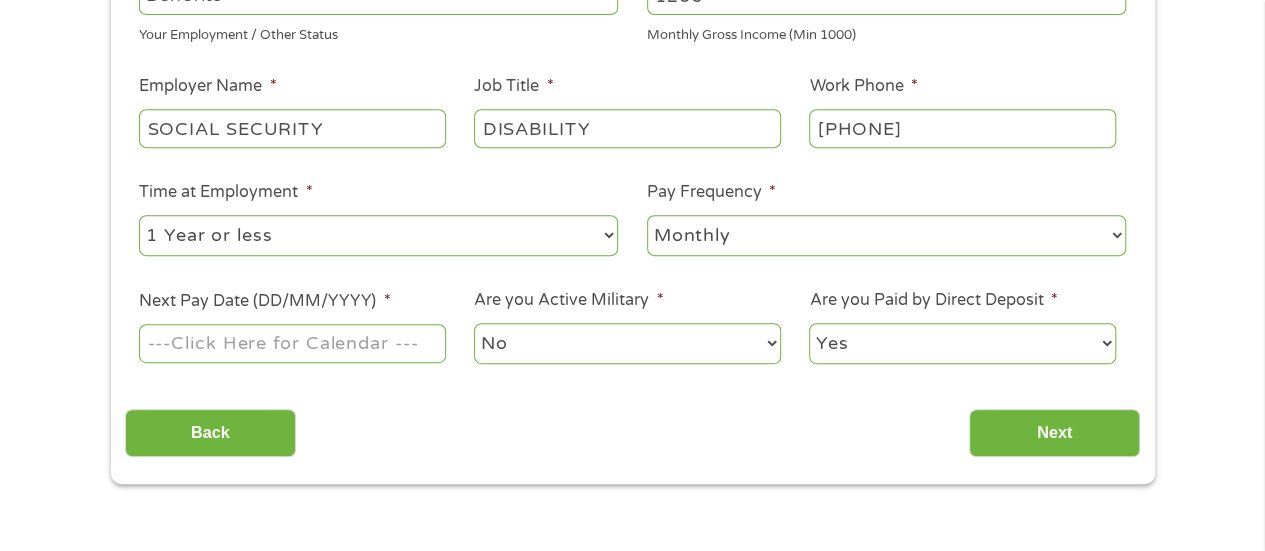click on "--- Choose one --- Every 2 Weeks Every Week Monthly Semi-Monthly" at bounding box center (886, 235) 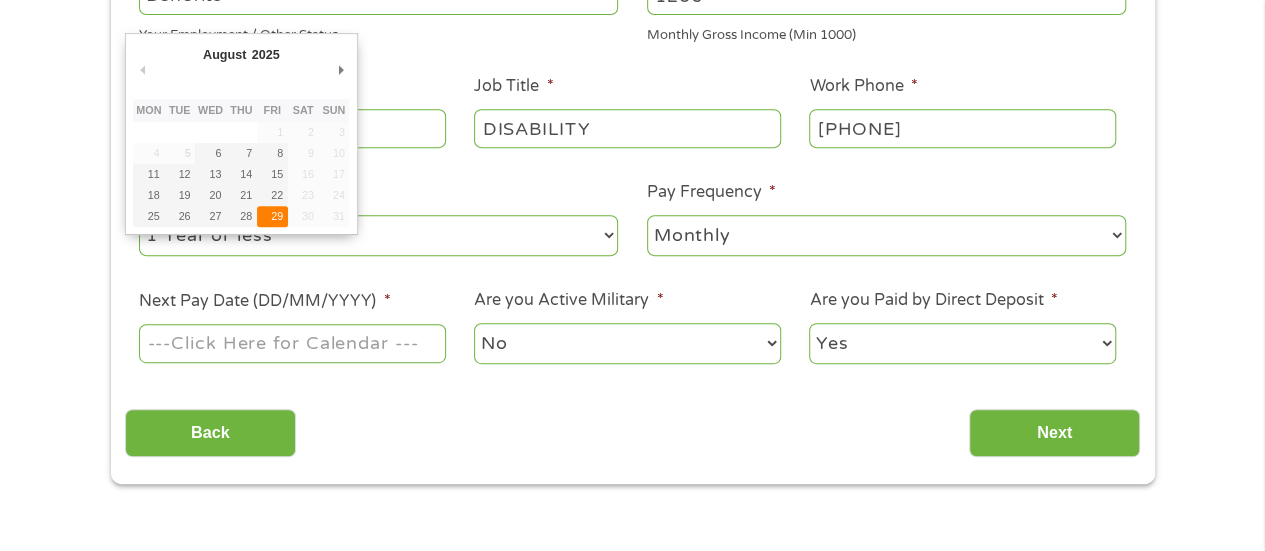 type on "29/08/2025" 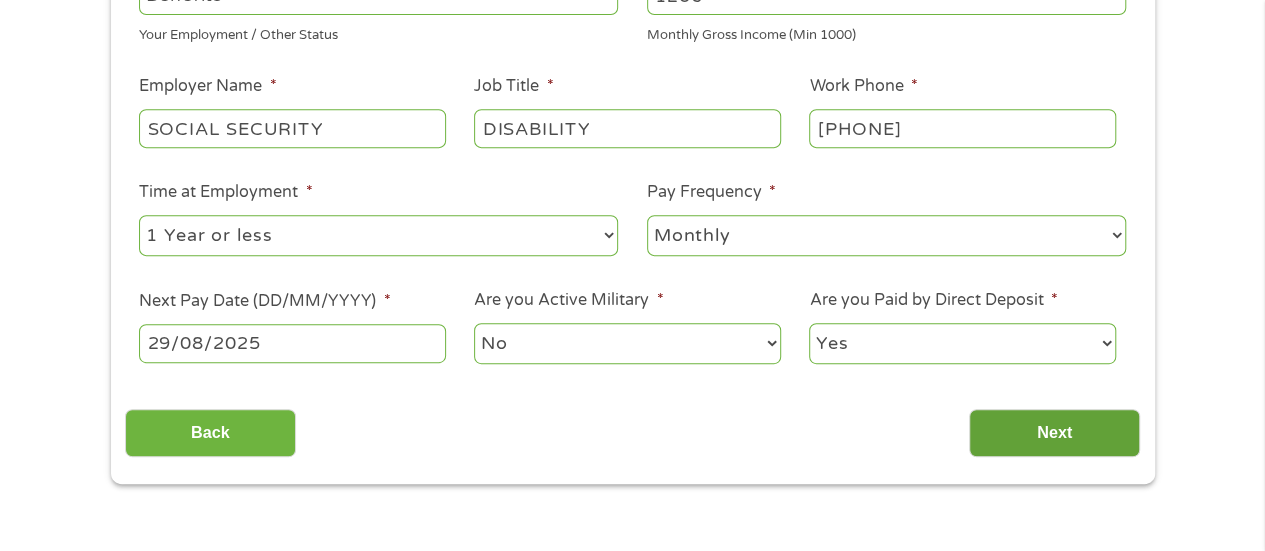 click on "Next" at bounding box center [1054, 433] 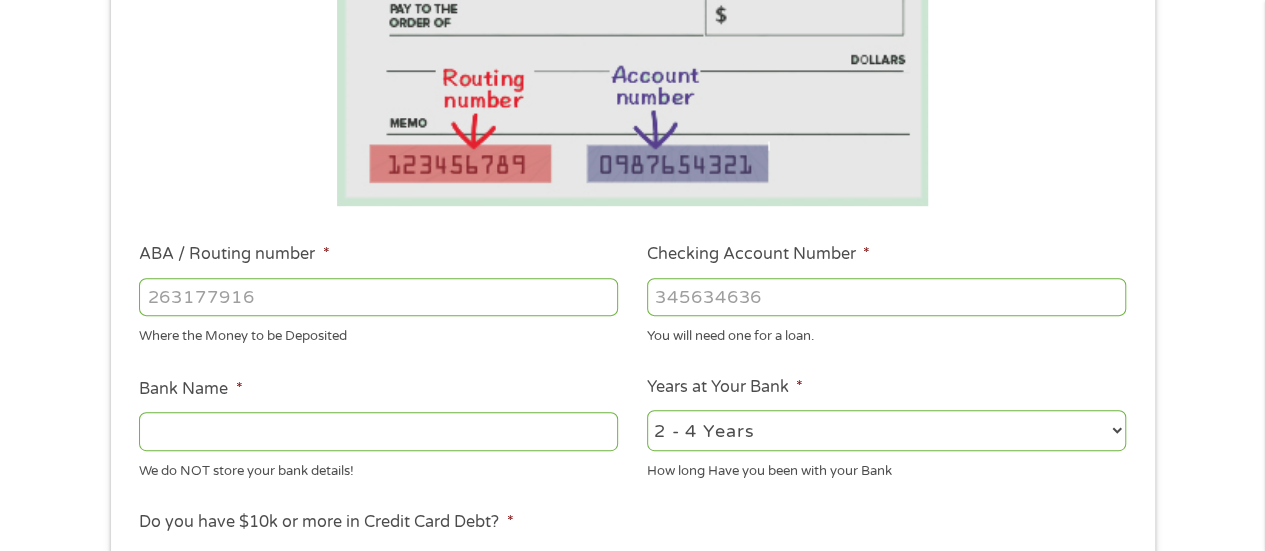 scroll, scrollTop: 22, scrollLeft: 0, axis: vertical 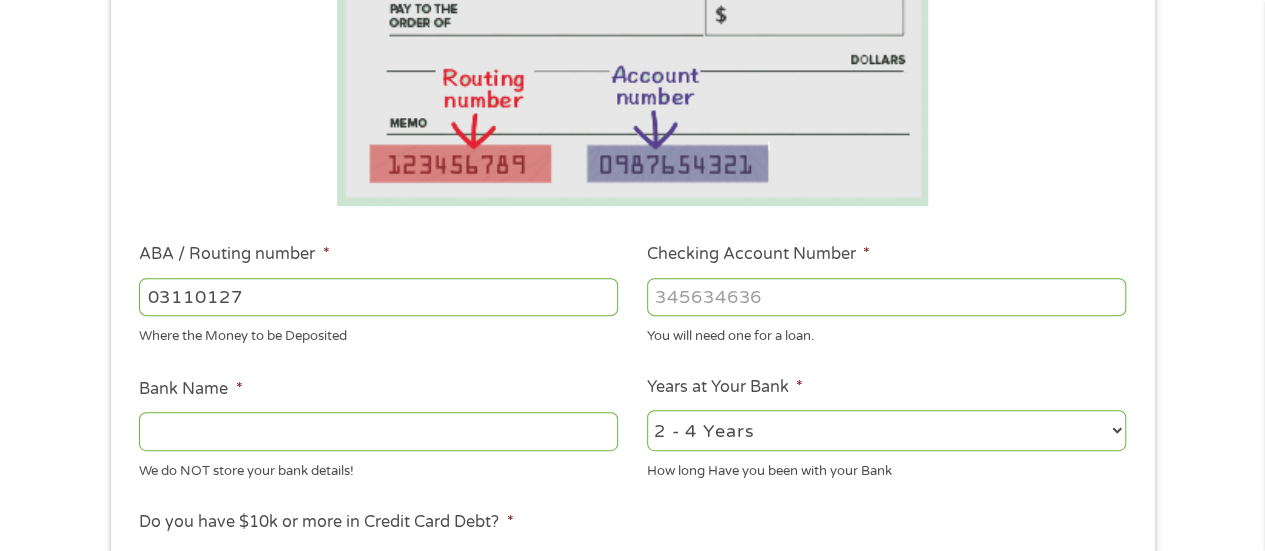 type on "031101279" 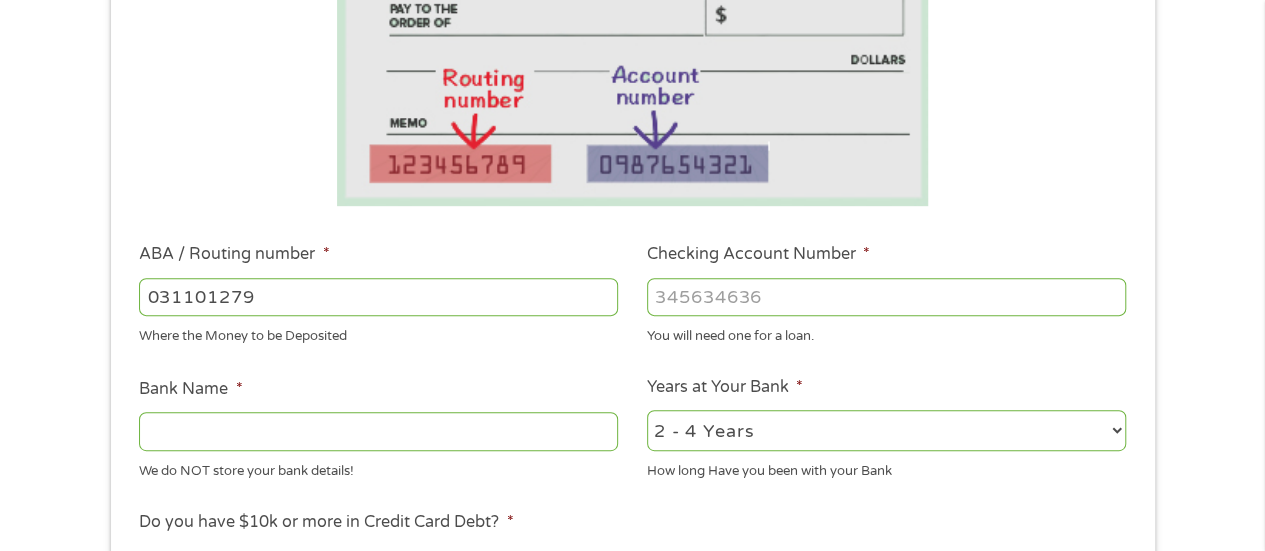 type on "THE BANCORP BANK" 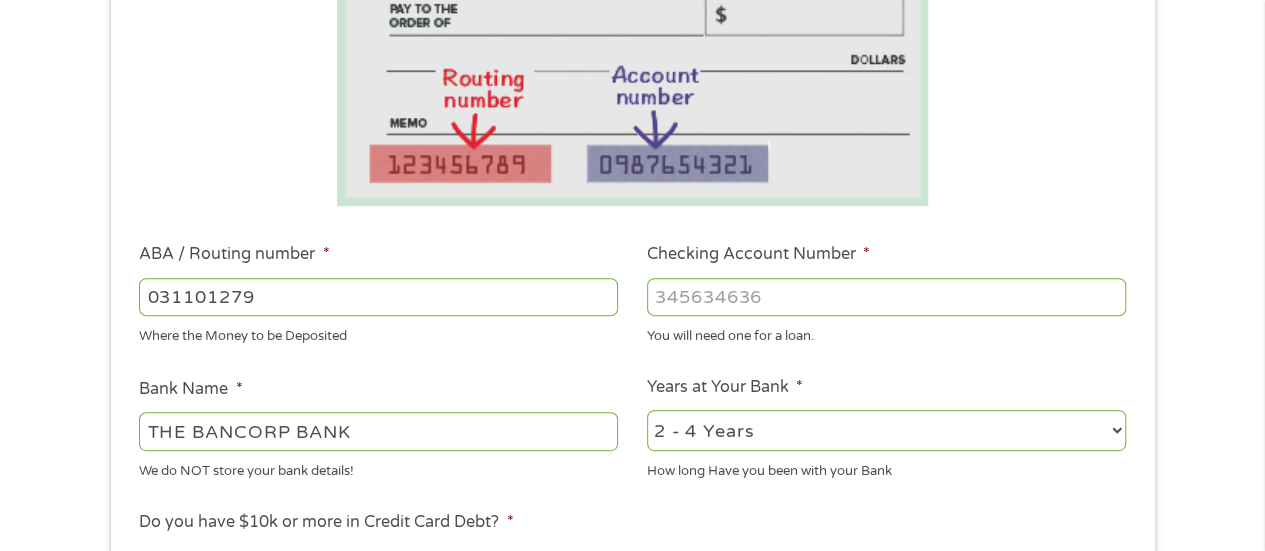 type on "031101279" 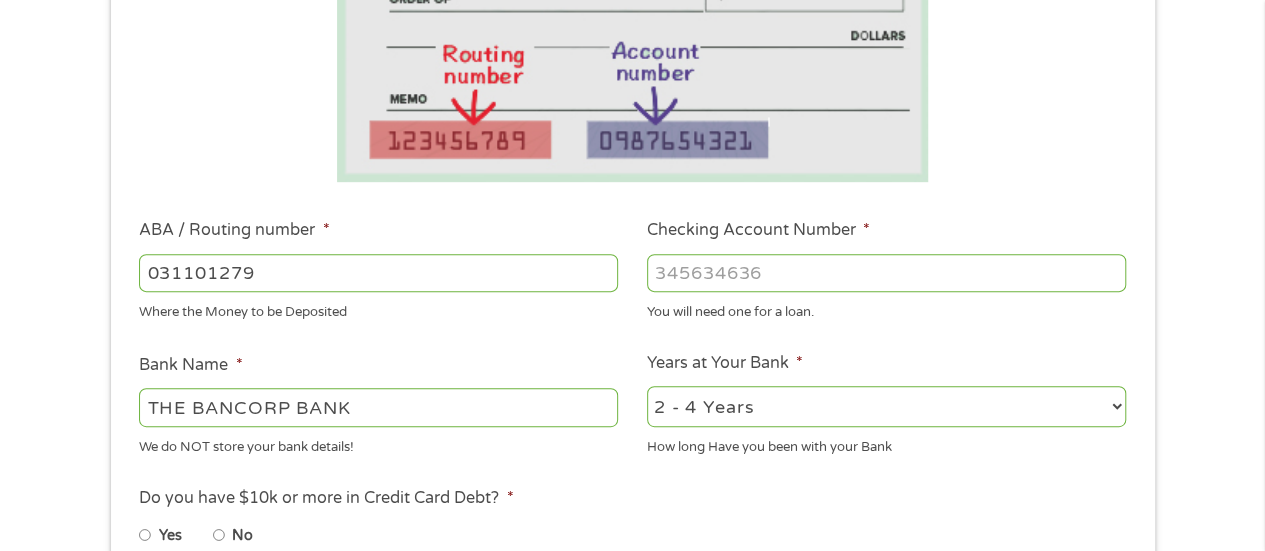 click on "No" at bounding box center [219, 535] 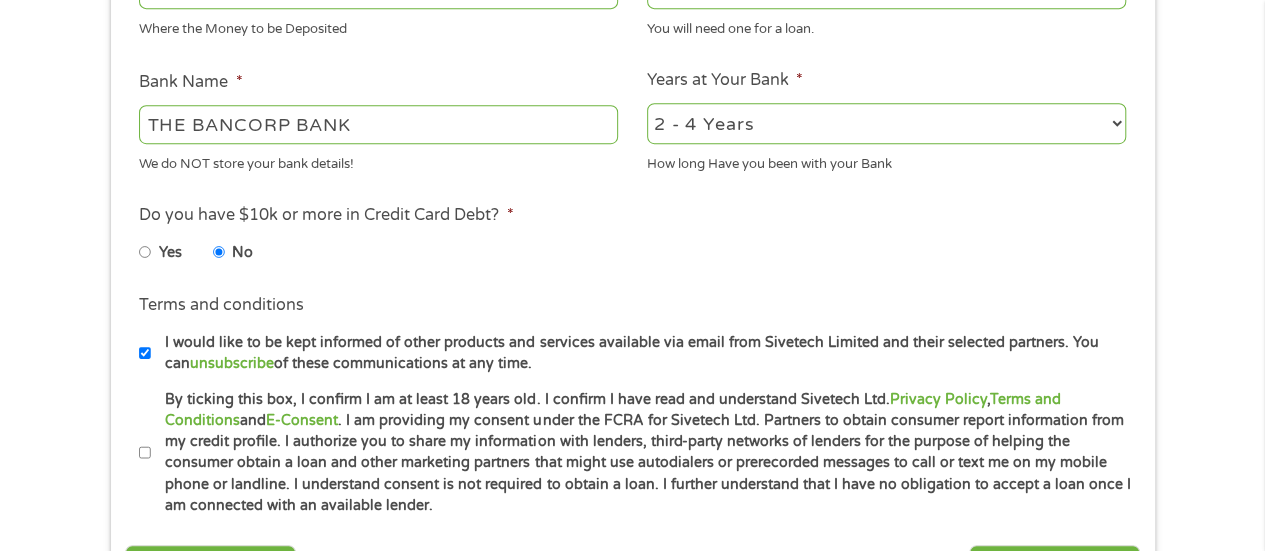 scroll, scrollTop: 724, scrollLeft: 0, axis: vertical 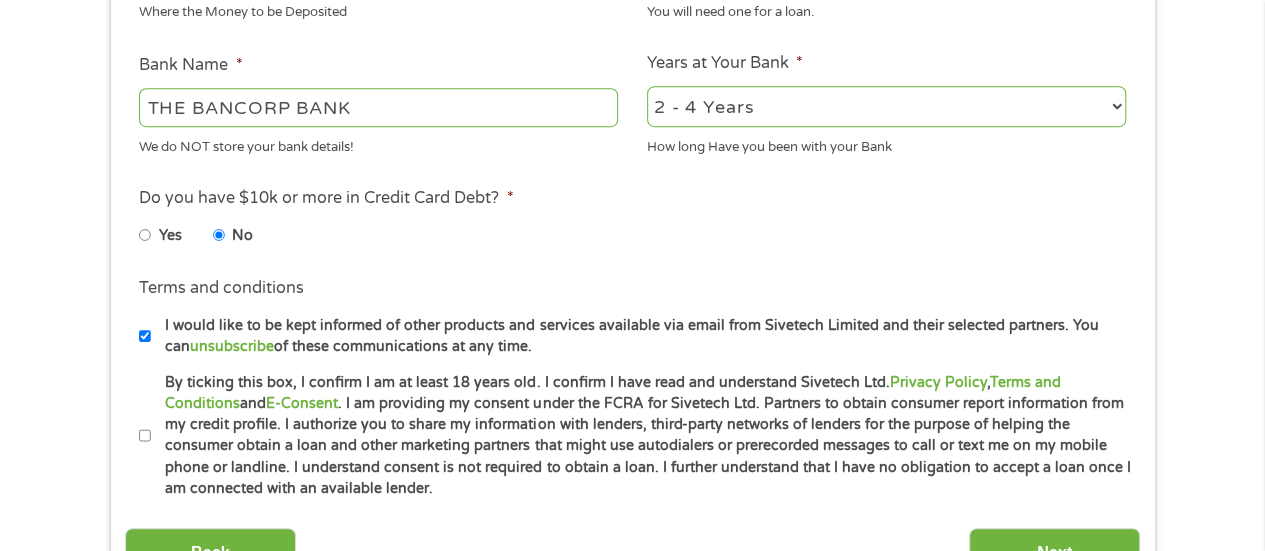 click on "By ticking this box, I confirm I am at least 18 years old. I confirm I have read and understand Sivetech Ltd.  Privacy Policy ,  Terms and Conditions  and  E-Consent . I am providing my consent under the FCRA for Sivetech Ltd. Partners to obtain consumer report information from my credit profile. I authorize you to share my information with lenders, third-party networks of lenders for the purpose of helping the consumer obtain a loan and other marketing partners that might use autodialers or prerecorded messages to call or text me on my mobile phone or landline. I understand consent is not required to obtain a loan. I further understand that I have no obligation to accept a loan once I am connected with an available lender." at bounding box center [145, 436] 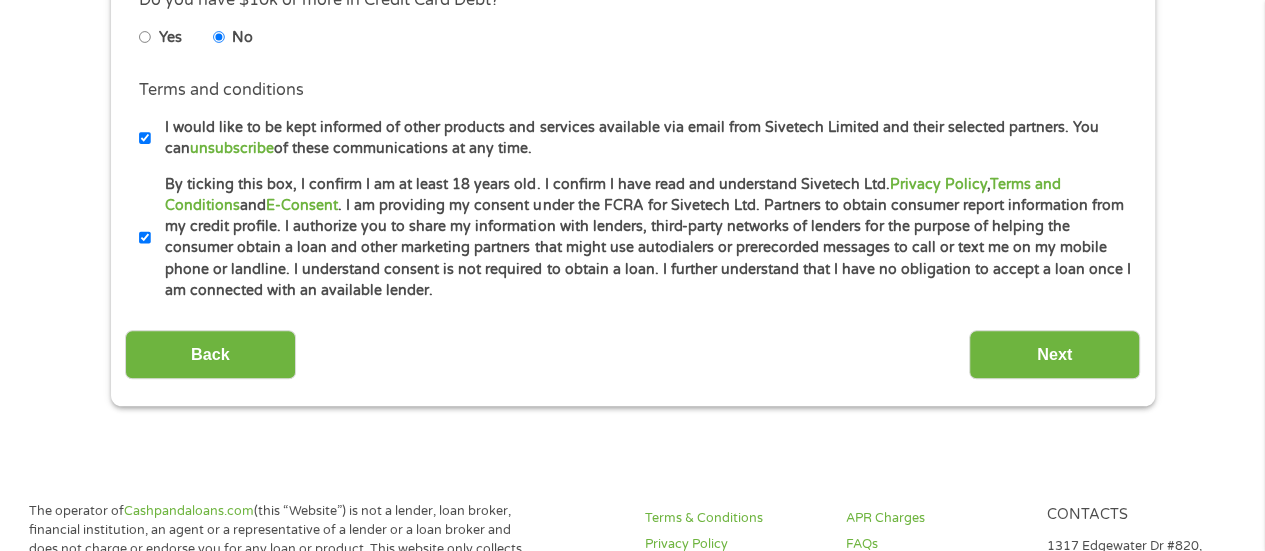 scroll, scrollTop: 924, scrollLeft: 0, axis: vertical 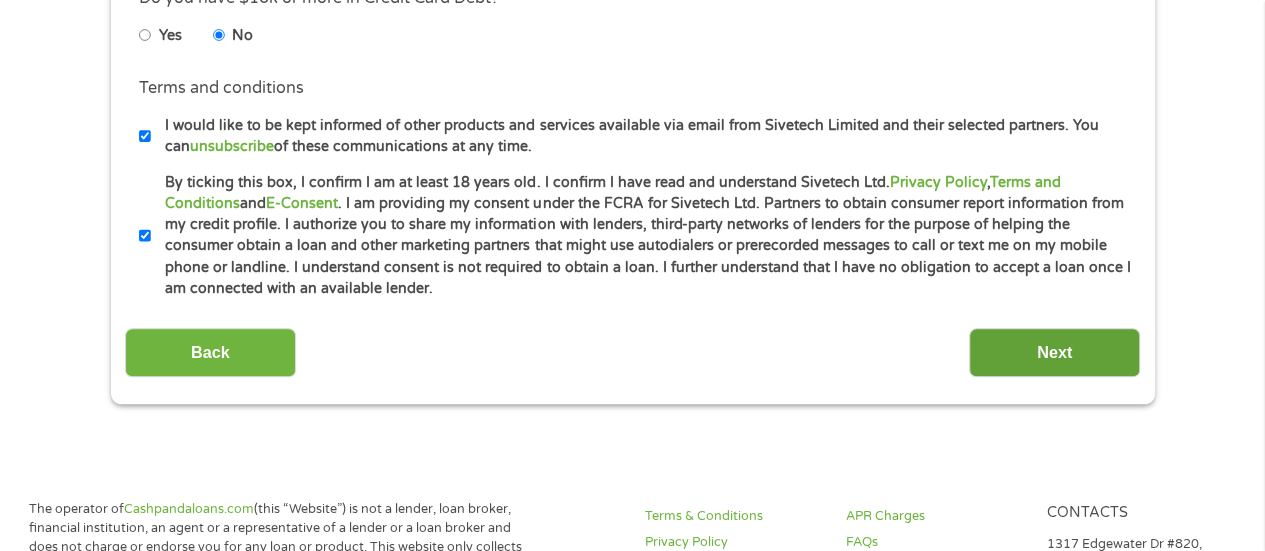 click on "Next" at bounding box center [1054, 352] 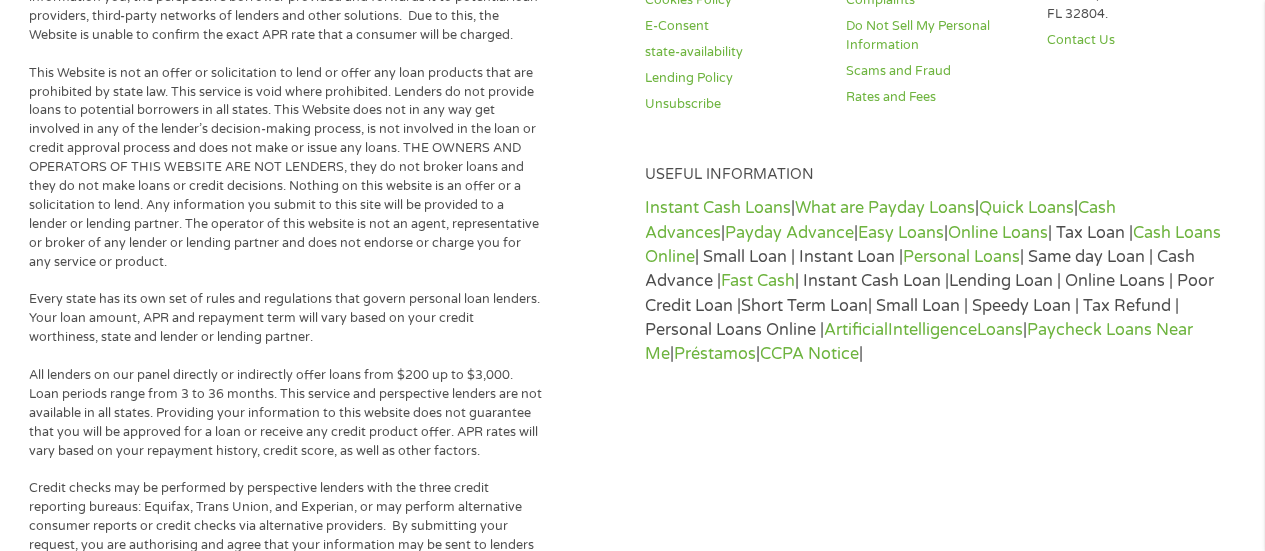 click on "Terms & Conditions Privacy Policy Cookies Policy E-Consent state-availability Lending Policy Unsubscribe APR Charges Complaints Do Not Sell My Personal Information Scams and Fraud Rates and Fees Contacts [NUMBER] [STREET] [ZIP_CODE]. Contact Us Useful Information Instant Cash Loans | What are Payday Loans | Quick Loans | Cash Advances | Payday Advance | Easy Loans | Online Loans | Tax Loan | Cash Loans Online | Small Loan | Instant Loan | Personal Loans | Same day Loan | Cash Advance | Fast Cash | Instant Cash Loan |Lending Loan | Online Loans | Poor Credit Loan |Short Term Loan| Small Loan | Speedy Loan | Tax Refund | Personal Loans Online | Artificial Intelligence Loans | Paycheck Loans Near Me | Préstamos | CCPA Notice |" at bounding box center (935, 649) 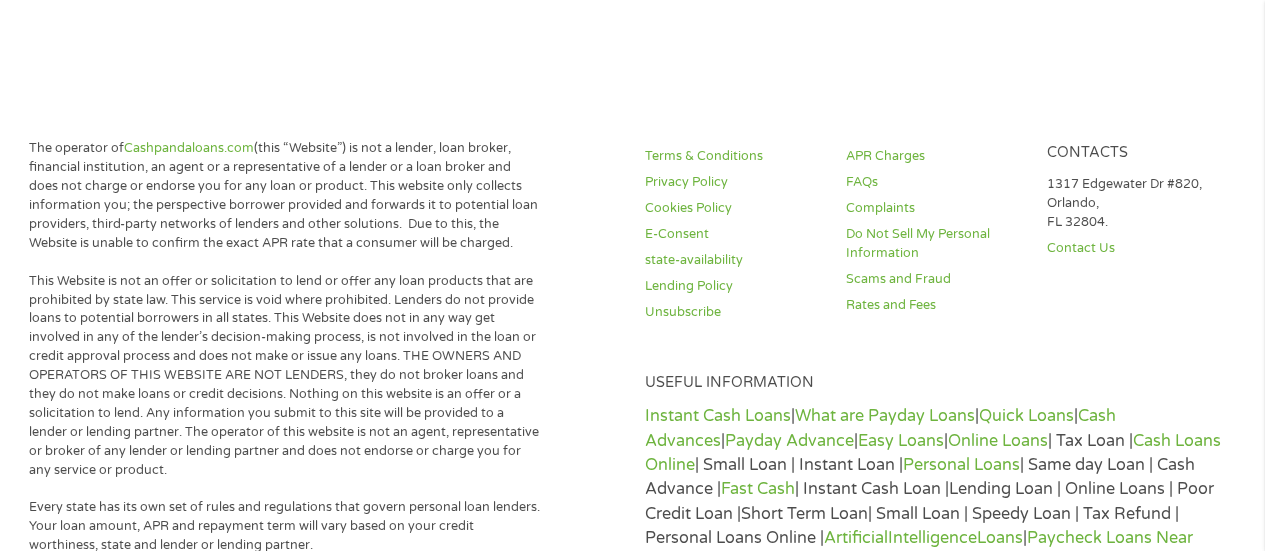 scroll, scrollTop: 8, scrollLeft: 8, axis: both 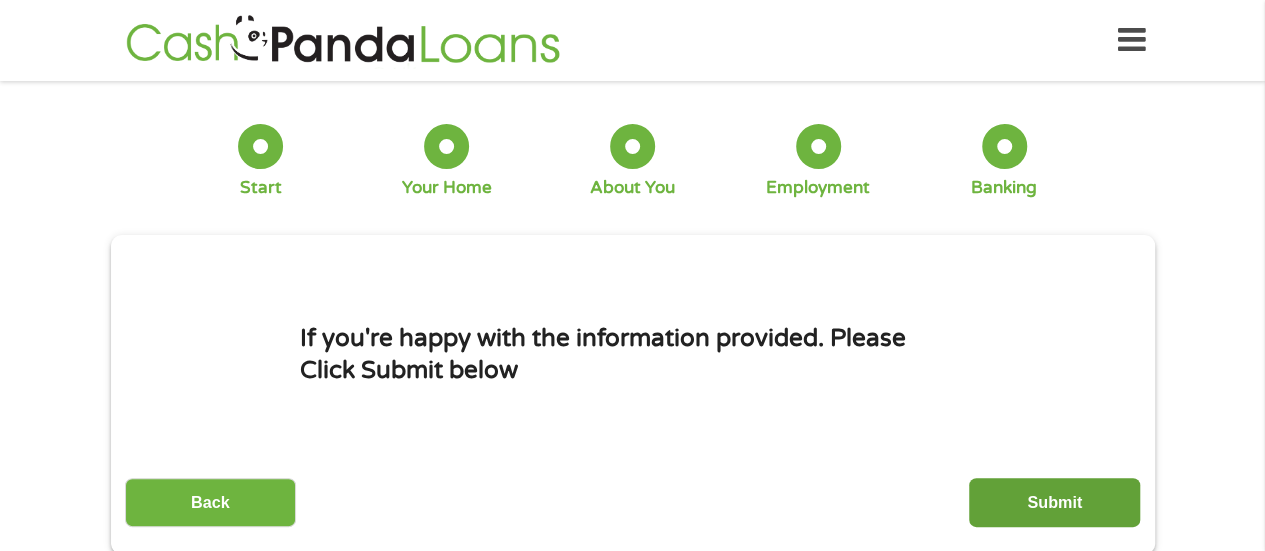 click on "Submit" at bounding box center (1054, 502) 